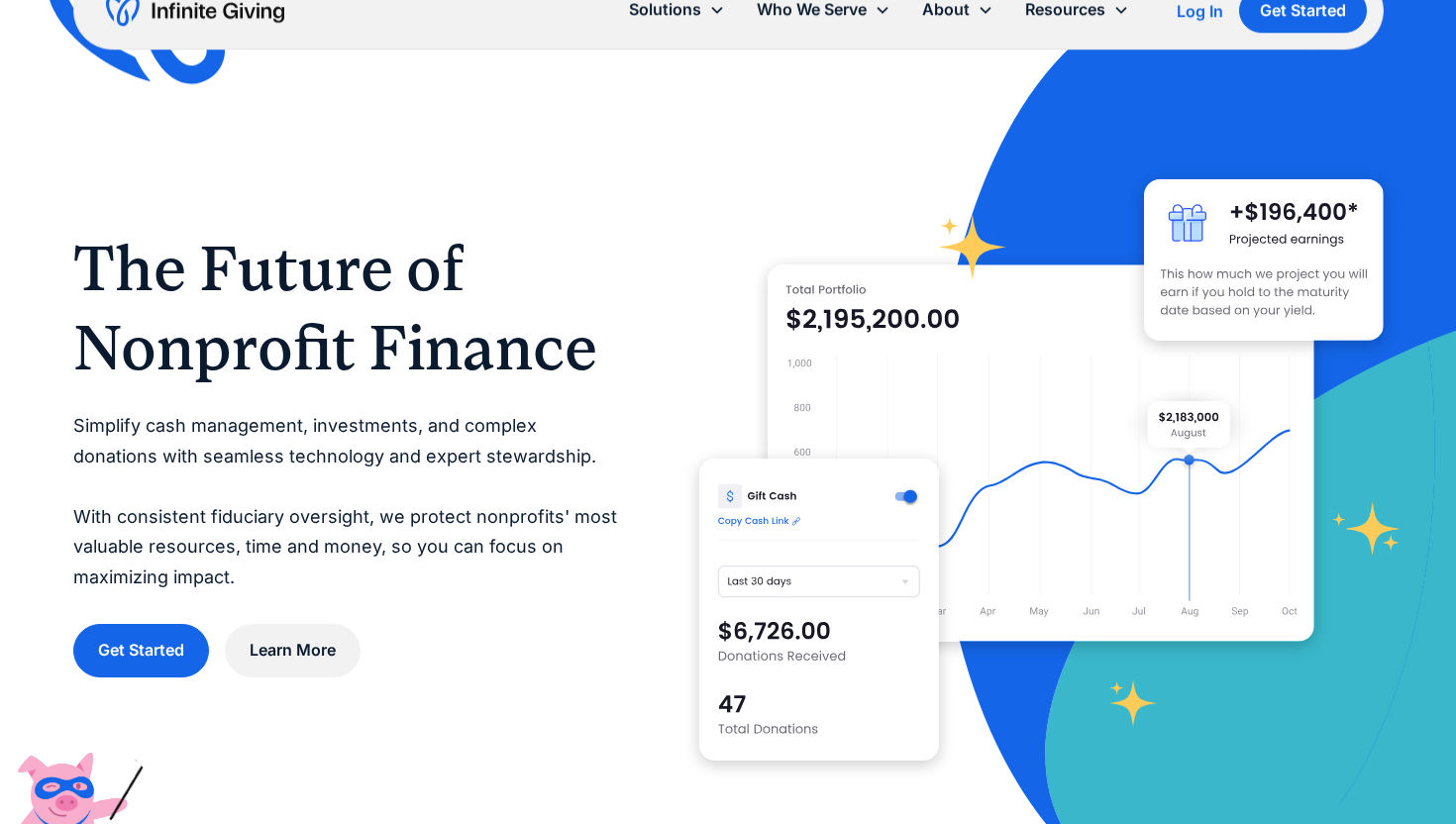 scroll, scrollTop: 0, scrollLeft: 0, axis: both 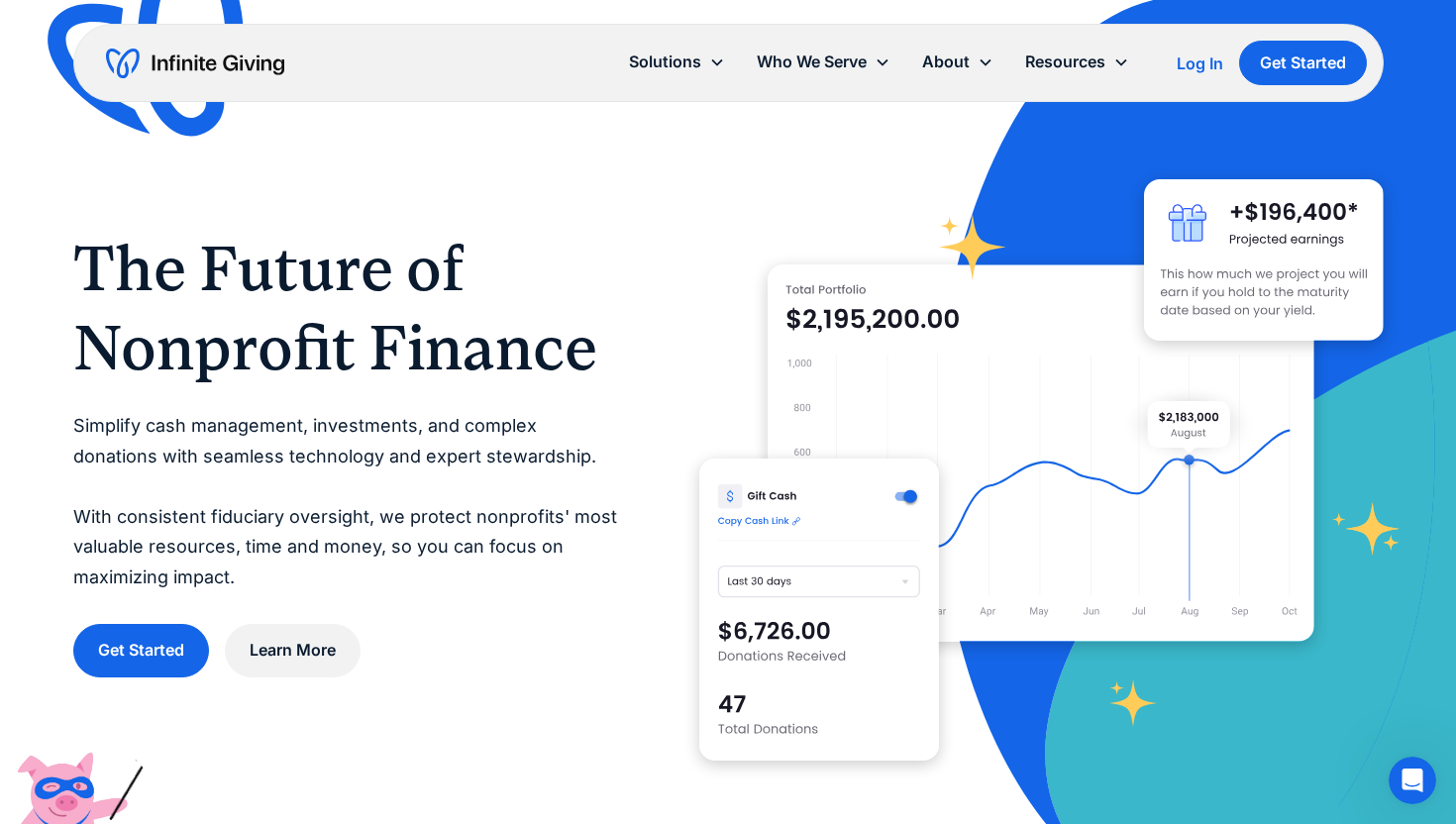 click at bounding box center (195, 63) 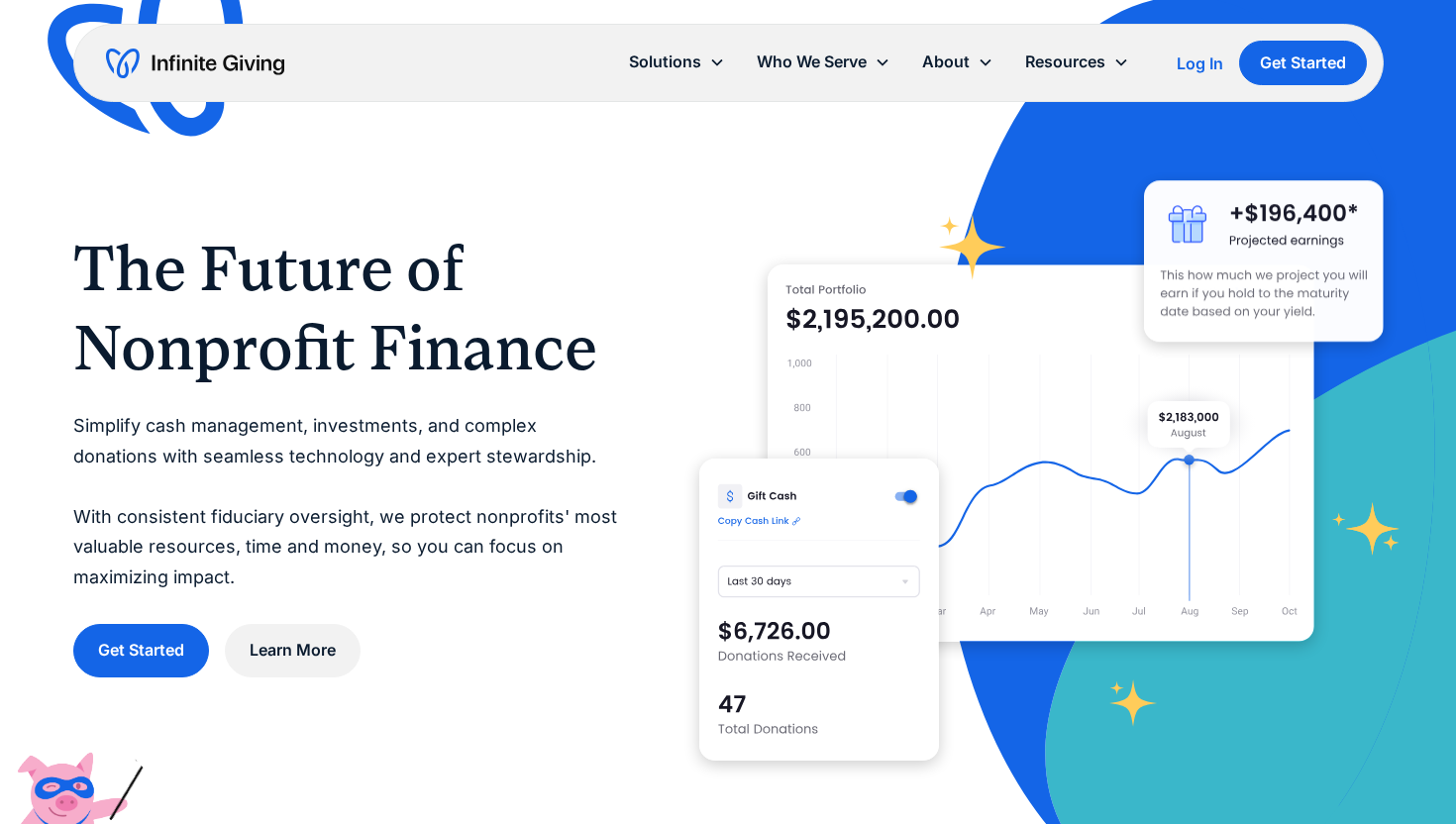 scroll, scrollTop: 0, scrollLeft: 0, axis: both 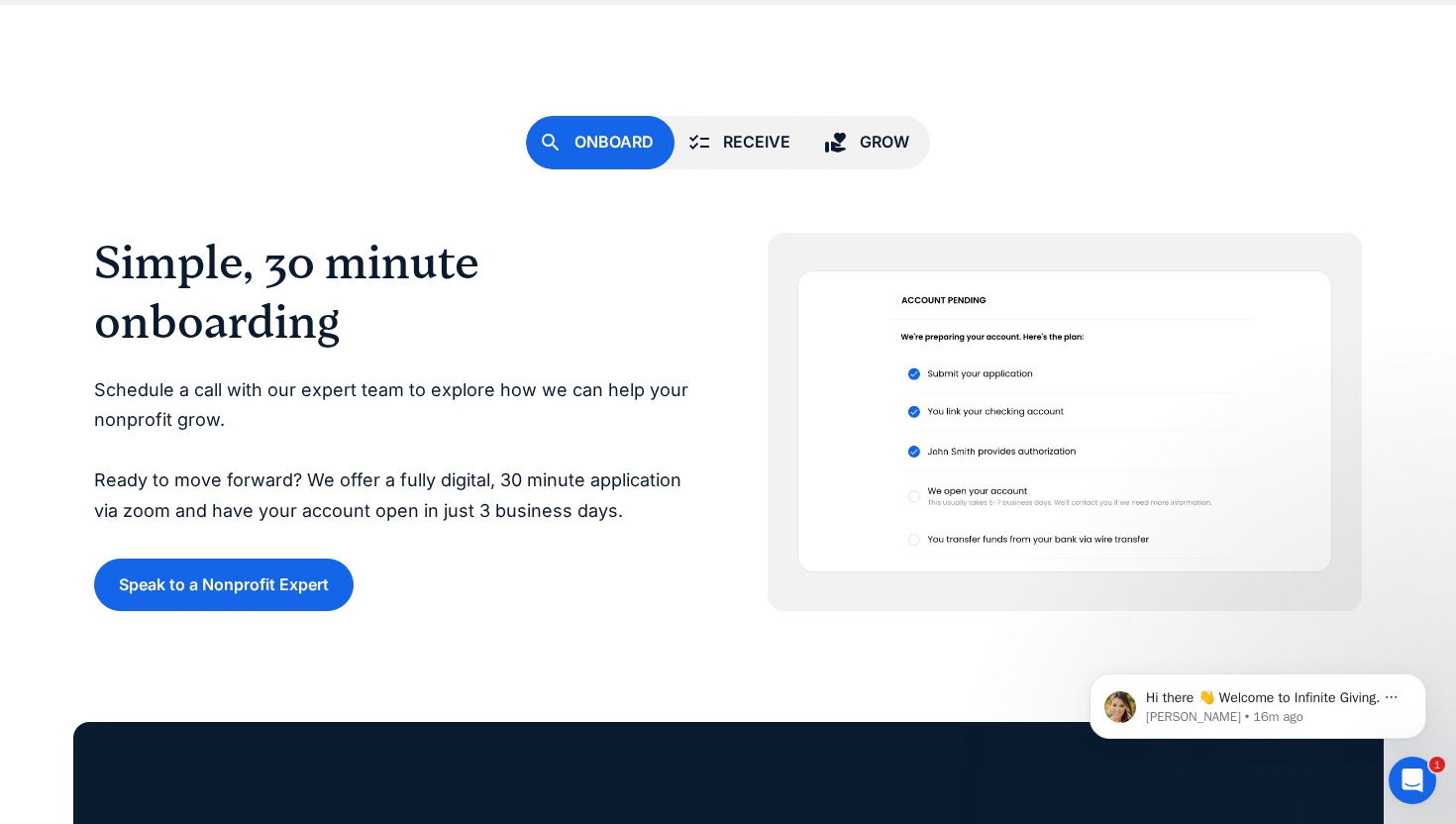click on "Receive" at bounding box center [757, 142] 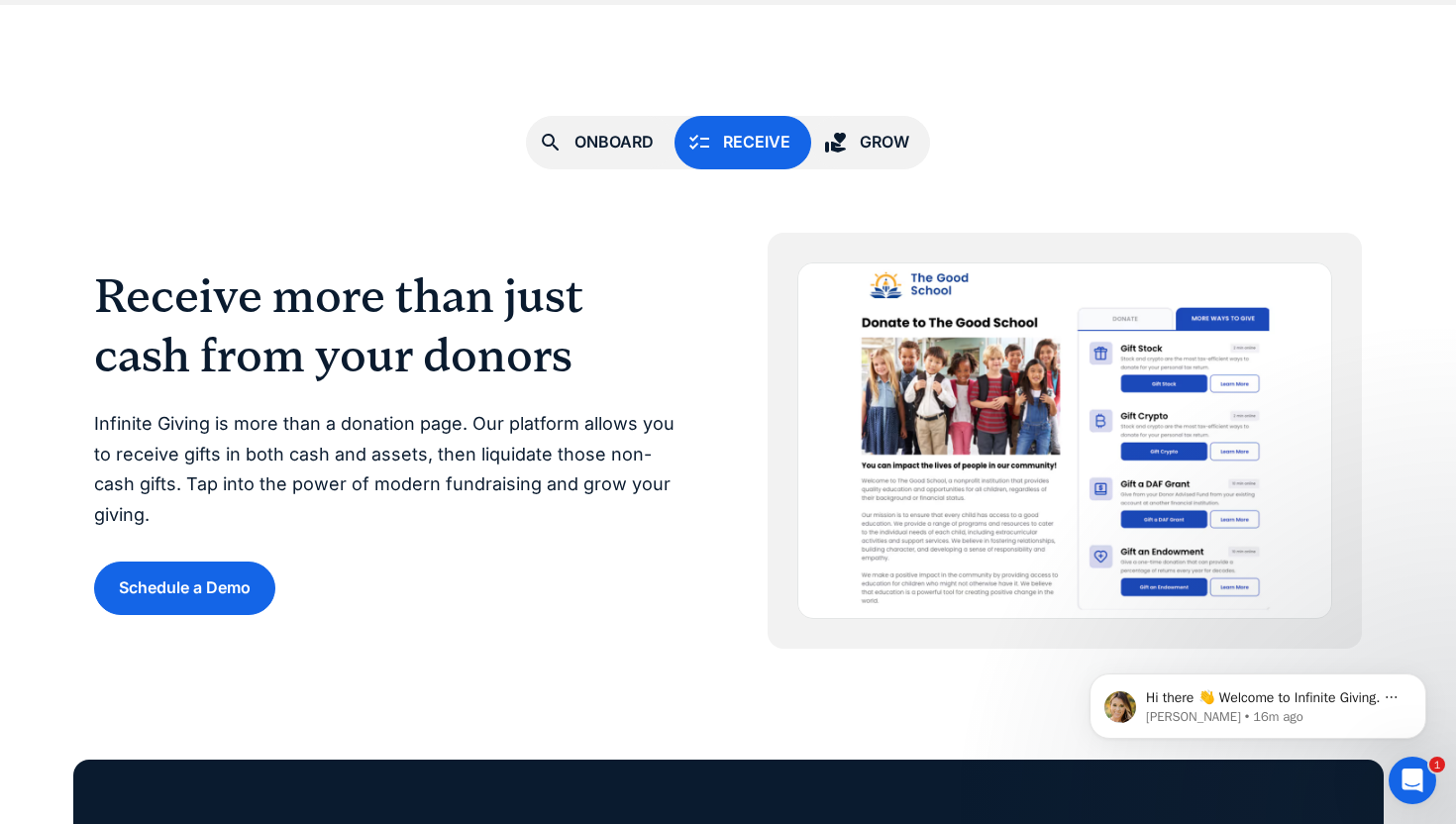 click on "Onboard" at bounding box center [614, 142] 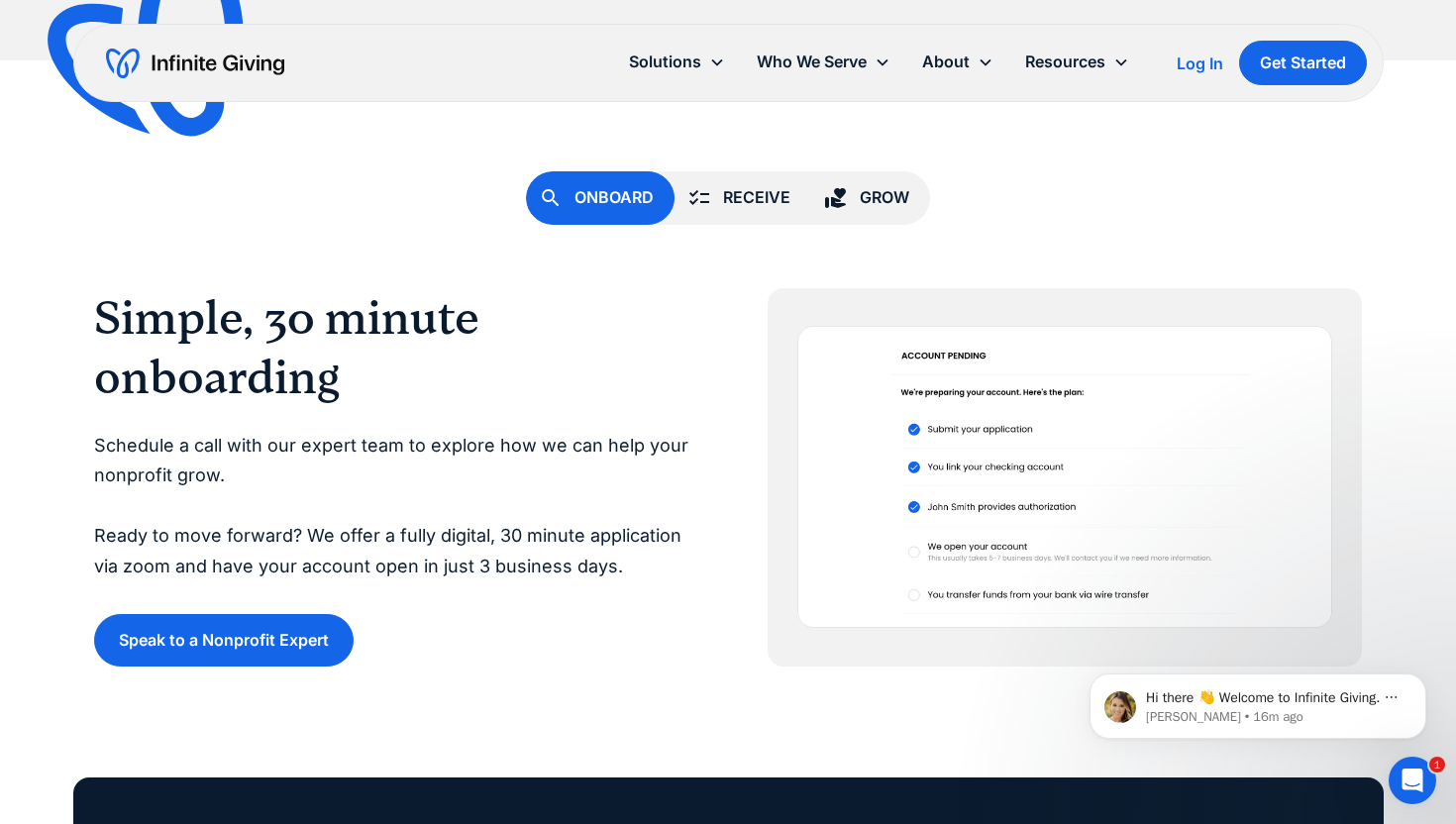 click on "Receive" at bounding box center (743, 197) 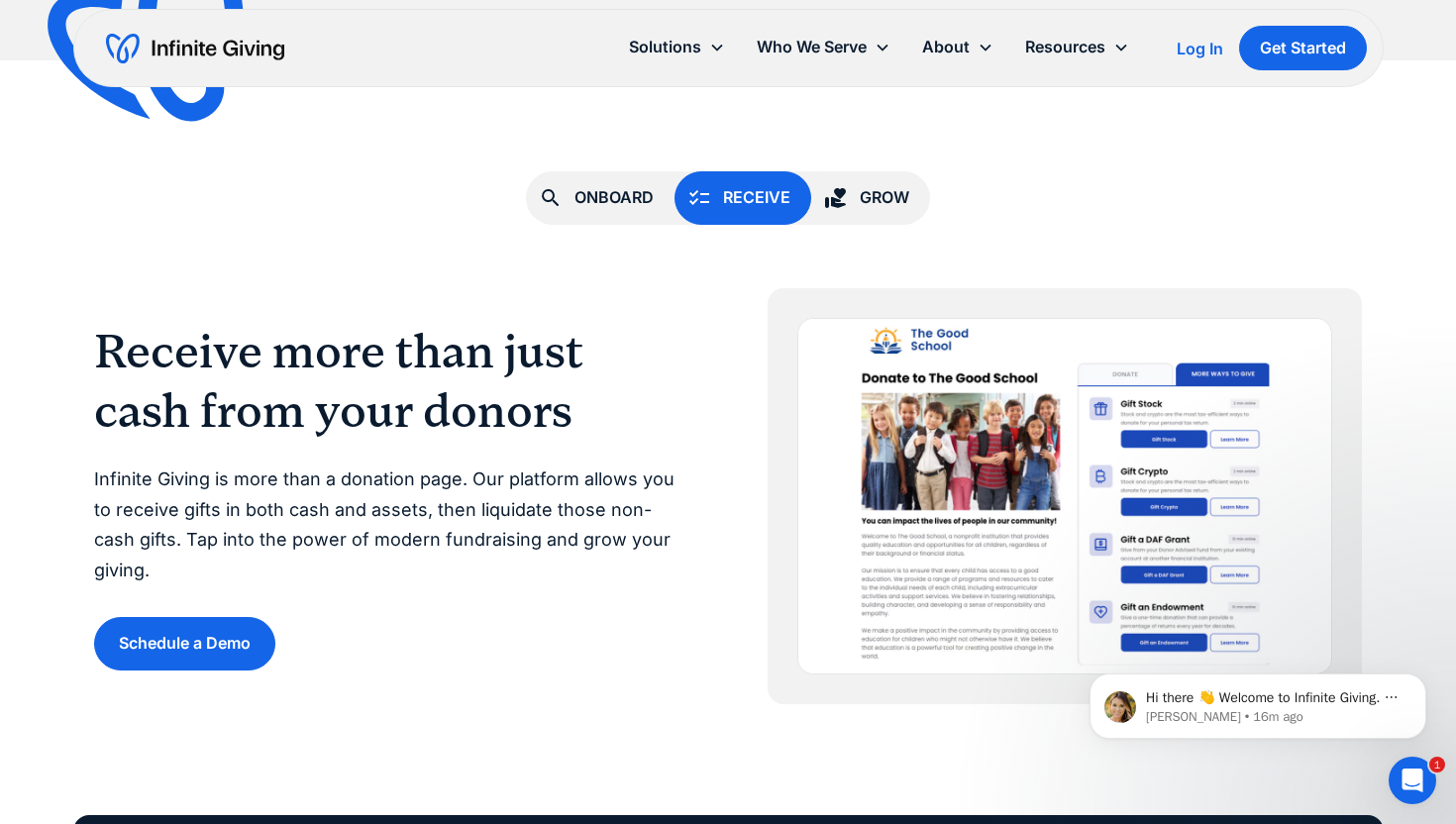 scroll, scrollTop: 5304, scrollLeft: 0, axis: vertical 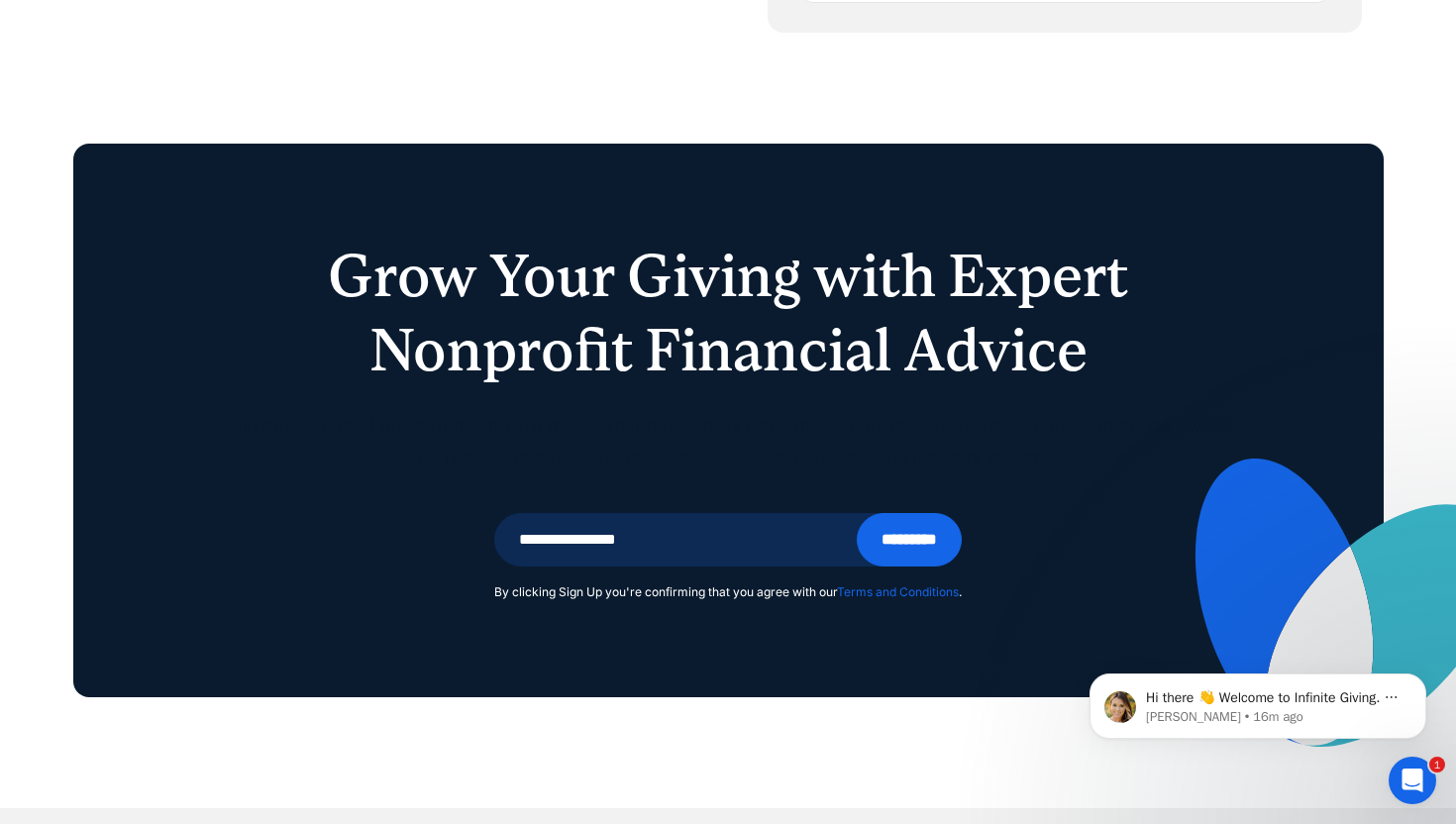 click on "Grow Your Giving with Expert Nonprofit Financial Advice" at bounding box center [728, 313] 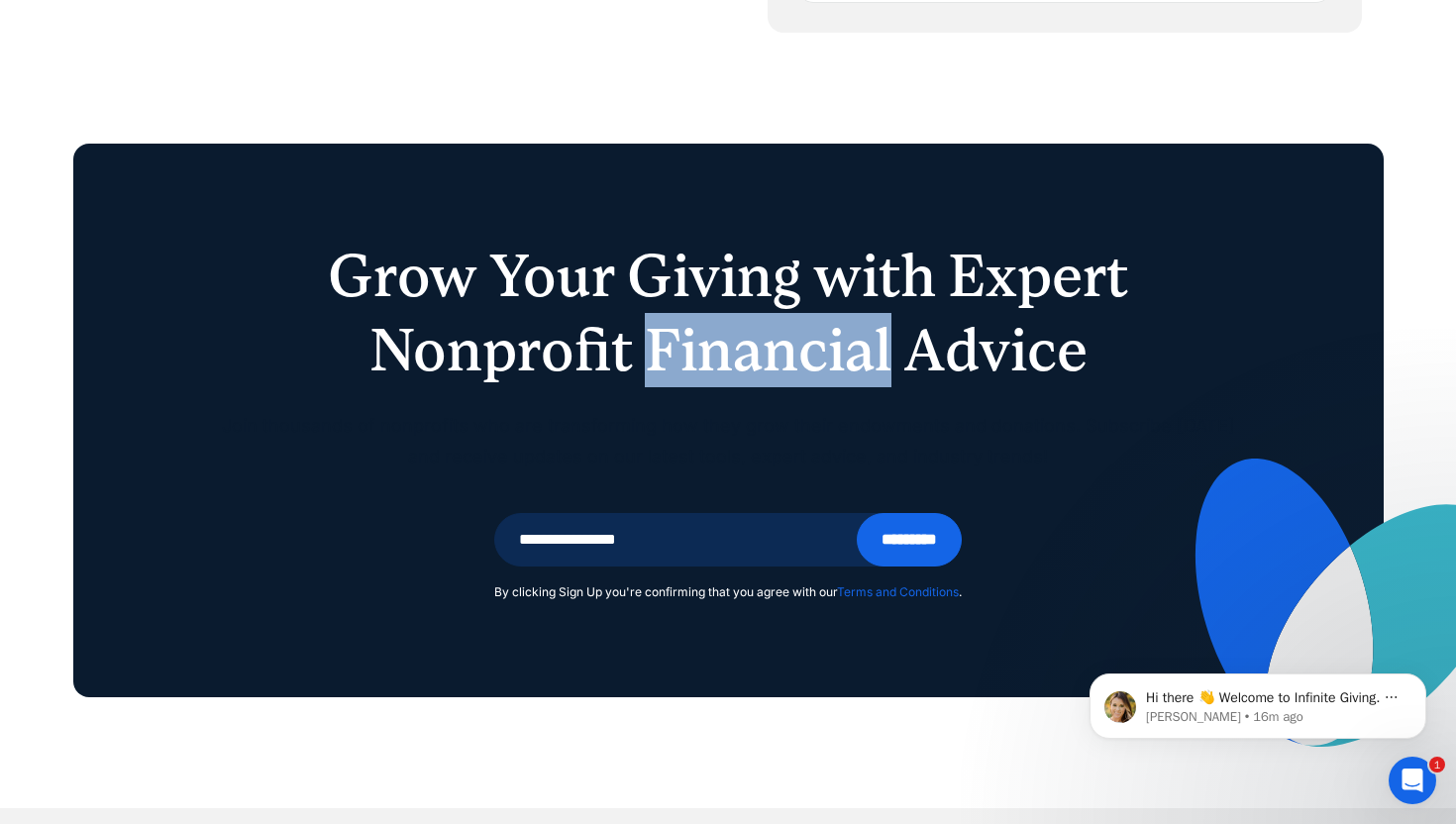 click on "Grow Your Giving with Expert Nonprofit Financial Advice" at bounding box center [728, 313] 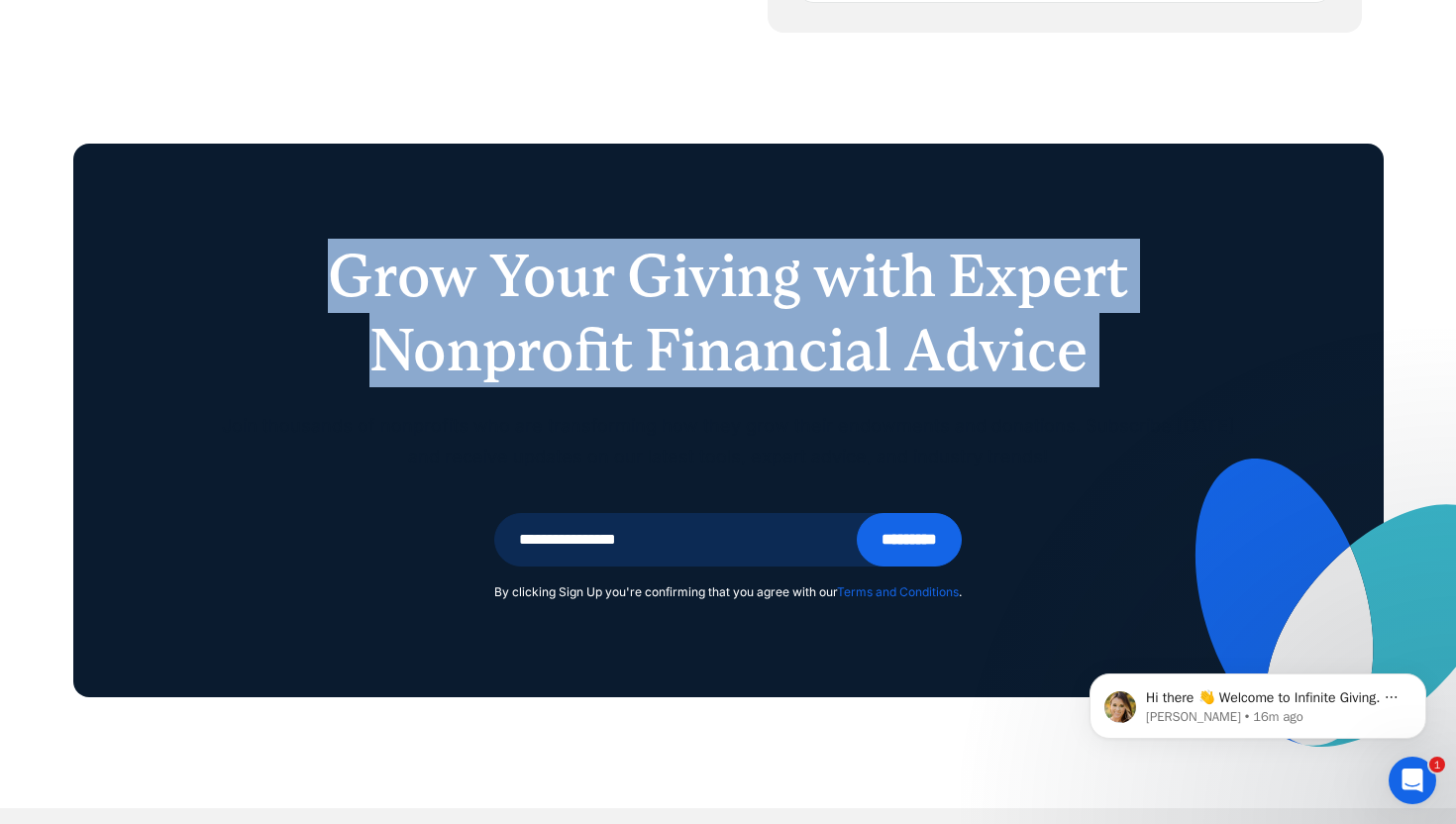 click on "Grow Your Giving with Expert Nonprofit Financial Advice" at bounding box center (728, 313) 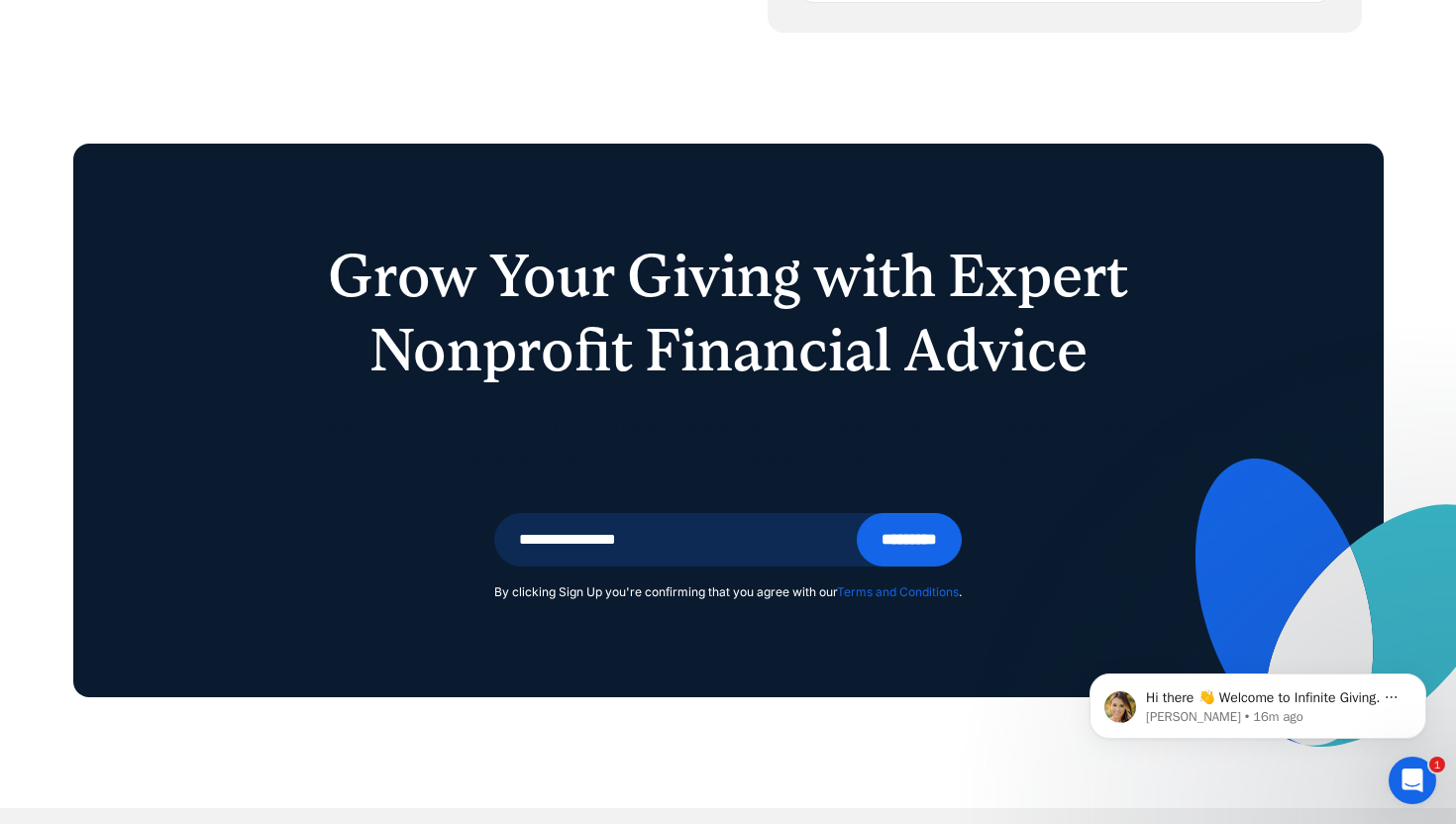 click on "Grow Your Giving with Expert Nonprofit Financial Advice" at bounding box center (728, 313) 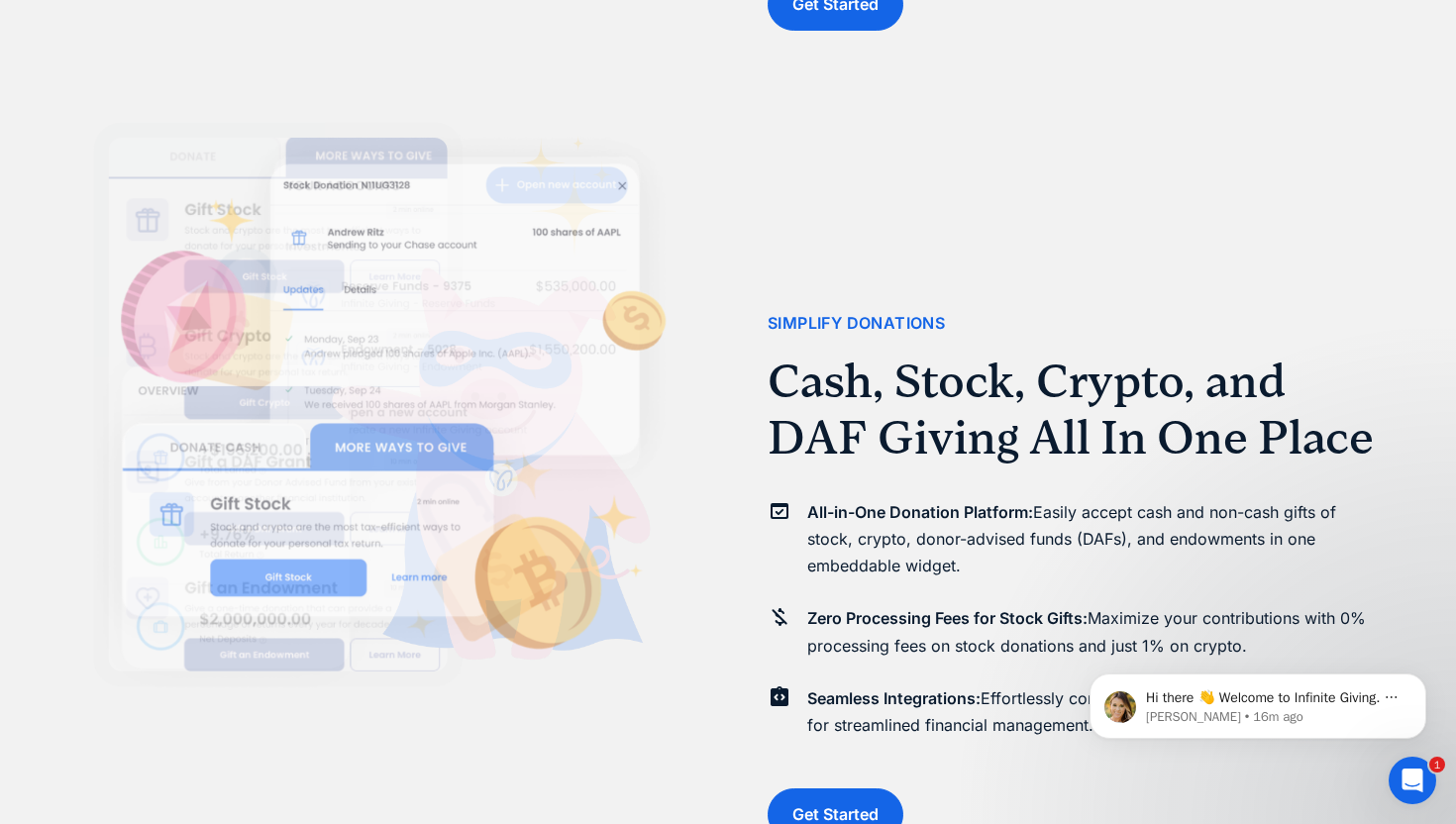 scroll, scrollTop: 4009, scrollLeft: 0, axis: vertical 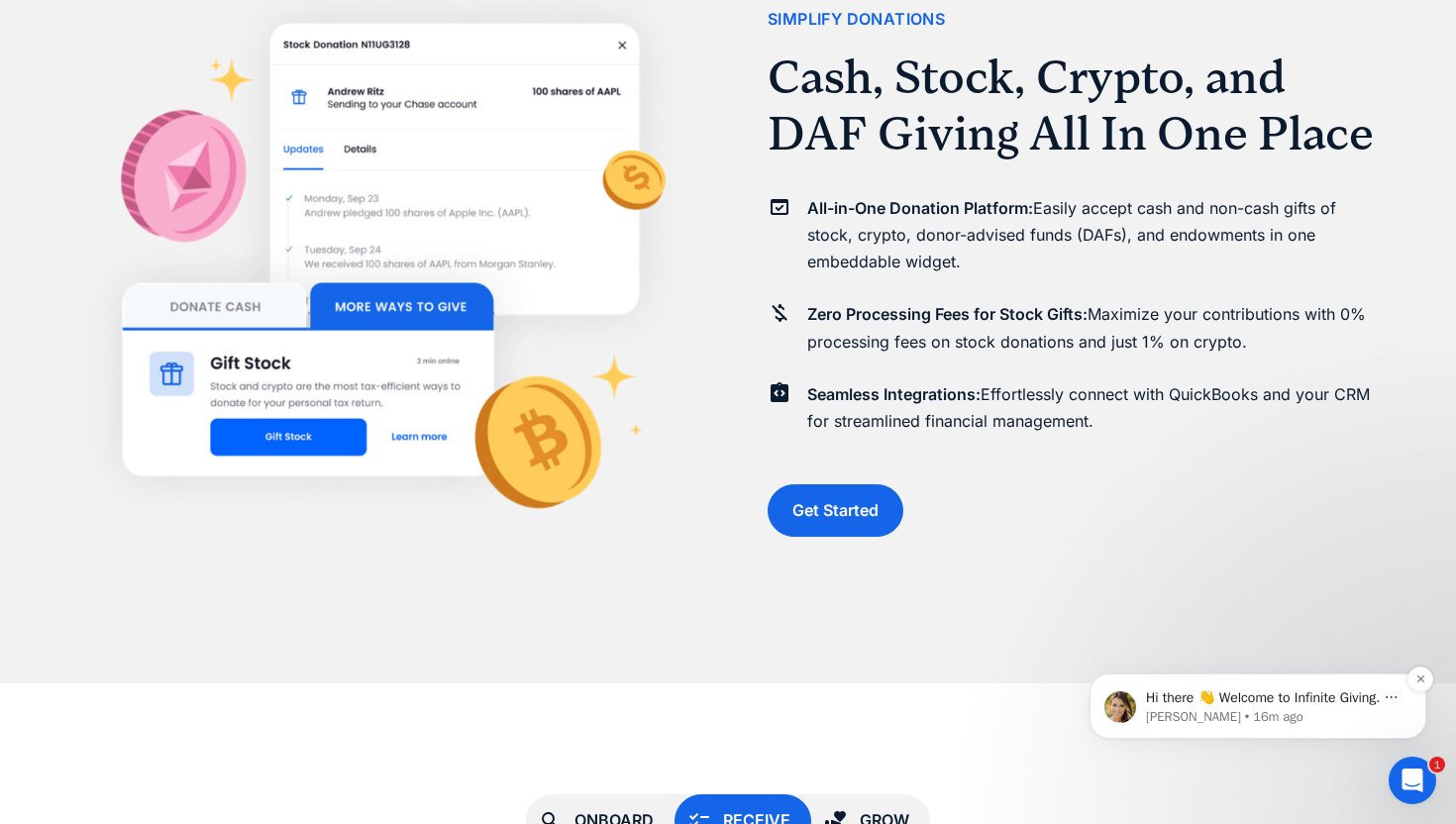 click on "Hi there 👋 Welcome to Infinite Giving. If you have any questions, just reply to this message. Kasey" at bounding box center (1274, 698) 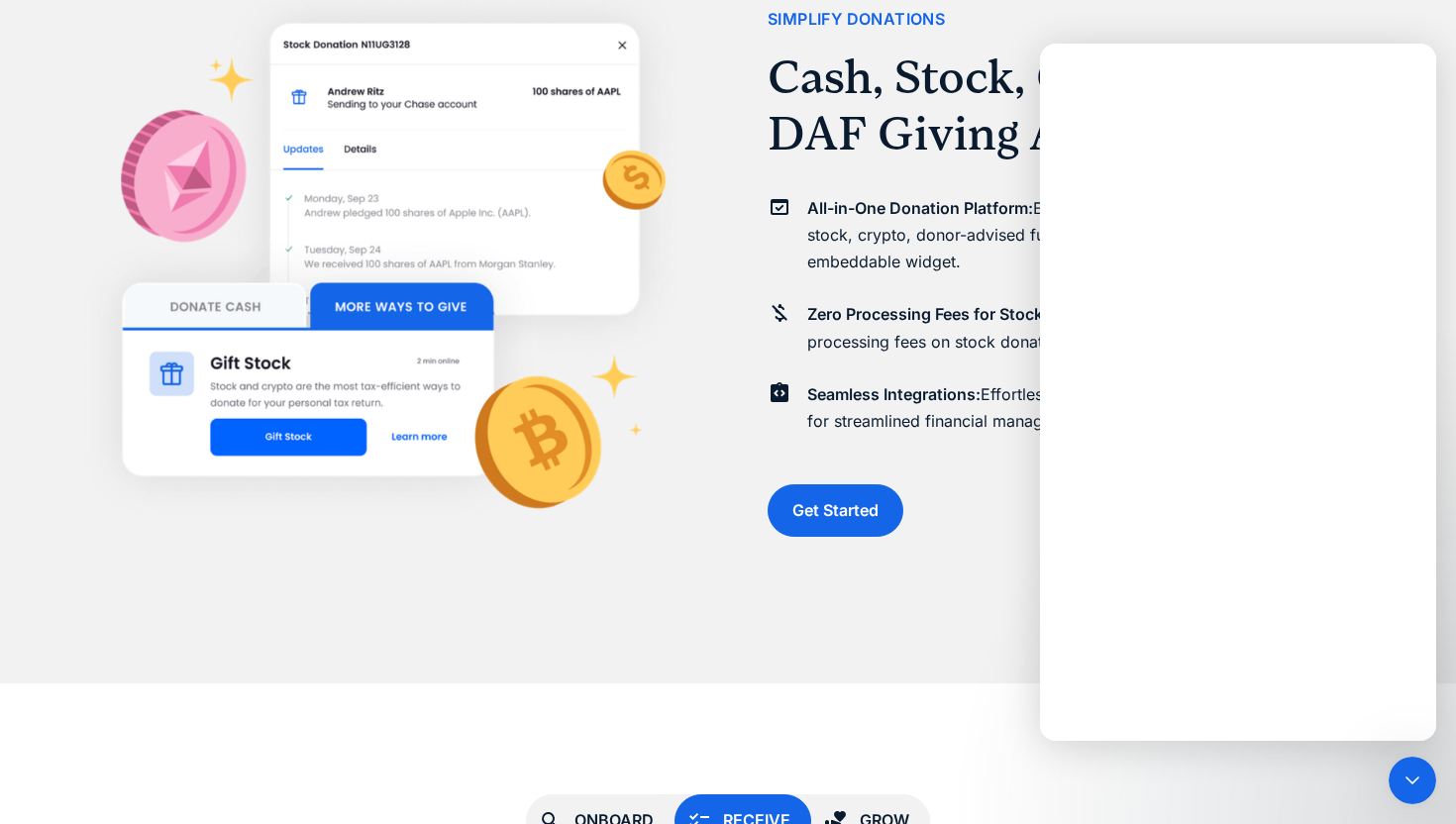 scroll, scrollTop: 0, scrollLeft: 0, axis: both 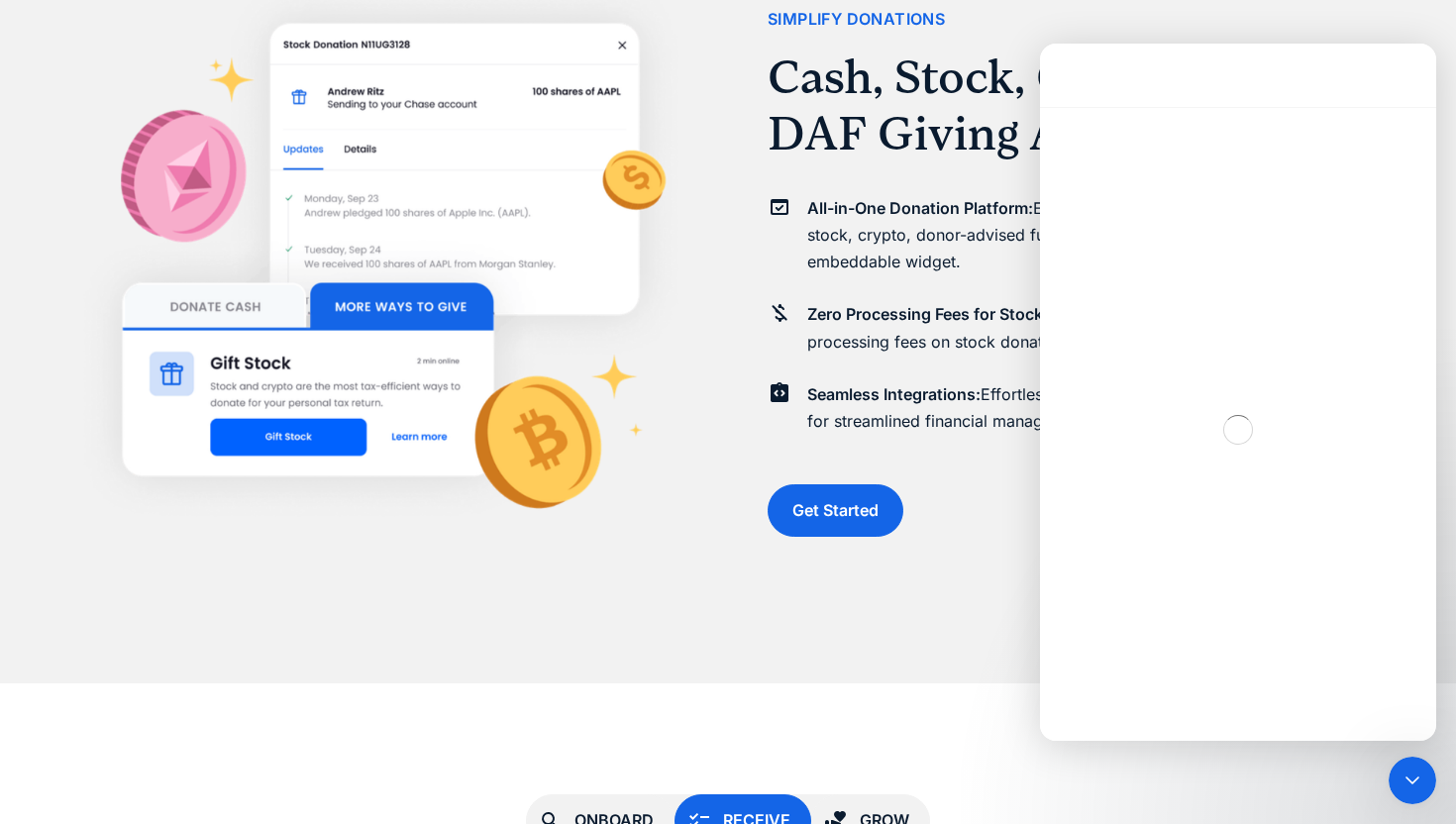 click on "Simplify Donations Cash, Stock, Crypto, and DAF Giving All In One Place All-in-One Donation Platform:  Easily accept cash and non-cash gifts of stock, crypto, donor-advised funds (DAFs), and endowments in one embeddable widget. Zero Processing Fees for Stock Gifts:  Maximize your contributions with 0% processing fees on stock donations and just 1% on crypto. Seamless Integrations:  Effortlessly connect with QuickBooks and your CRM for streamlined financial management. Get Started" at bounding box center [1076, 271] 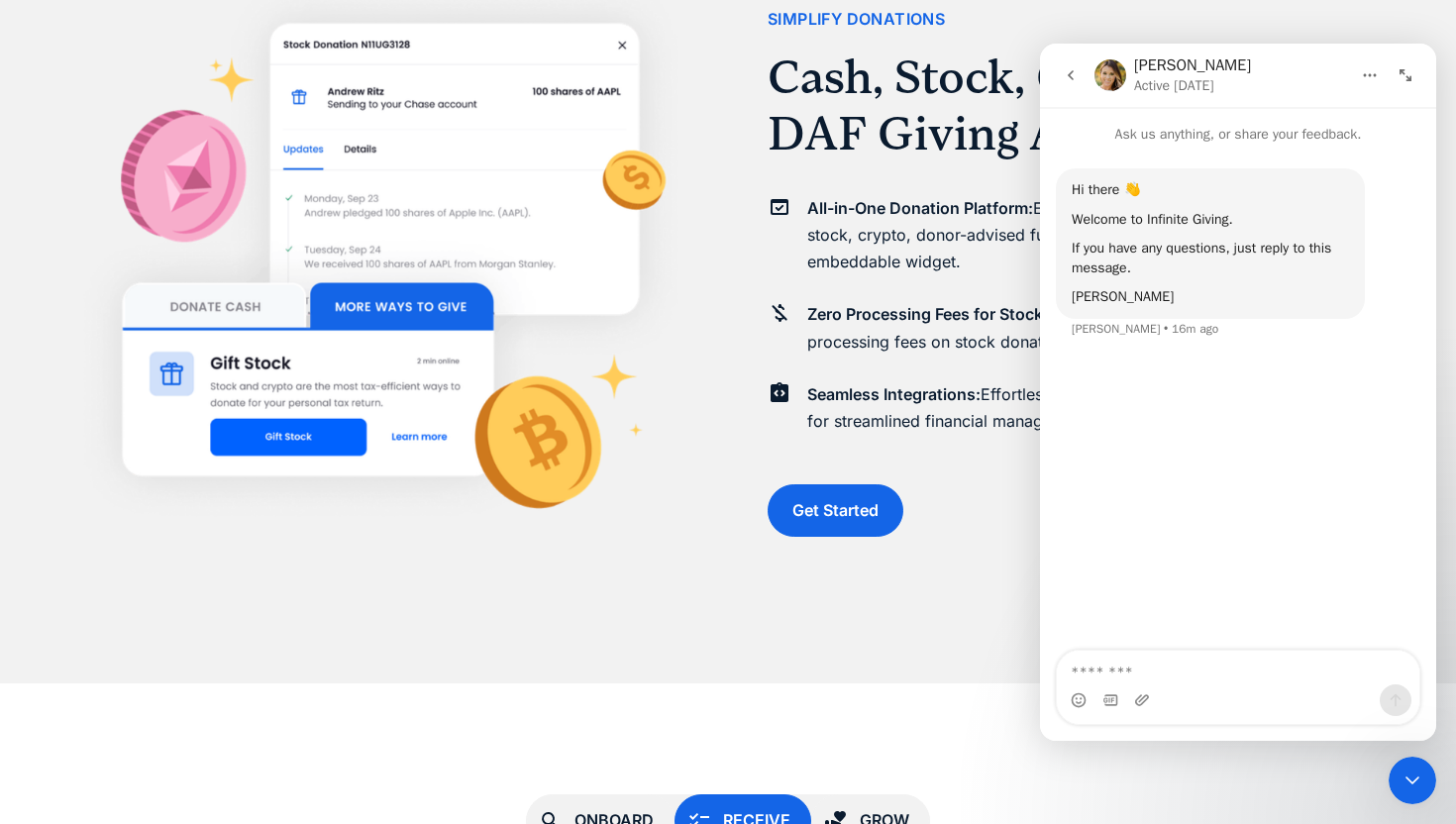 click 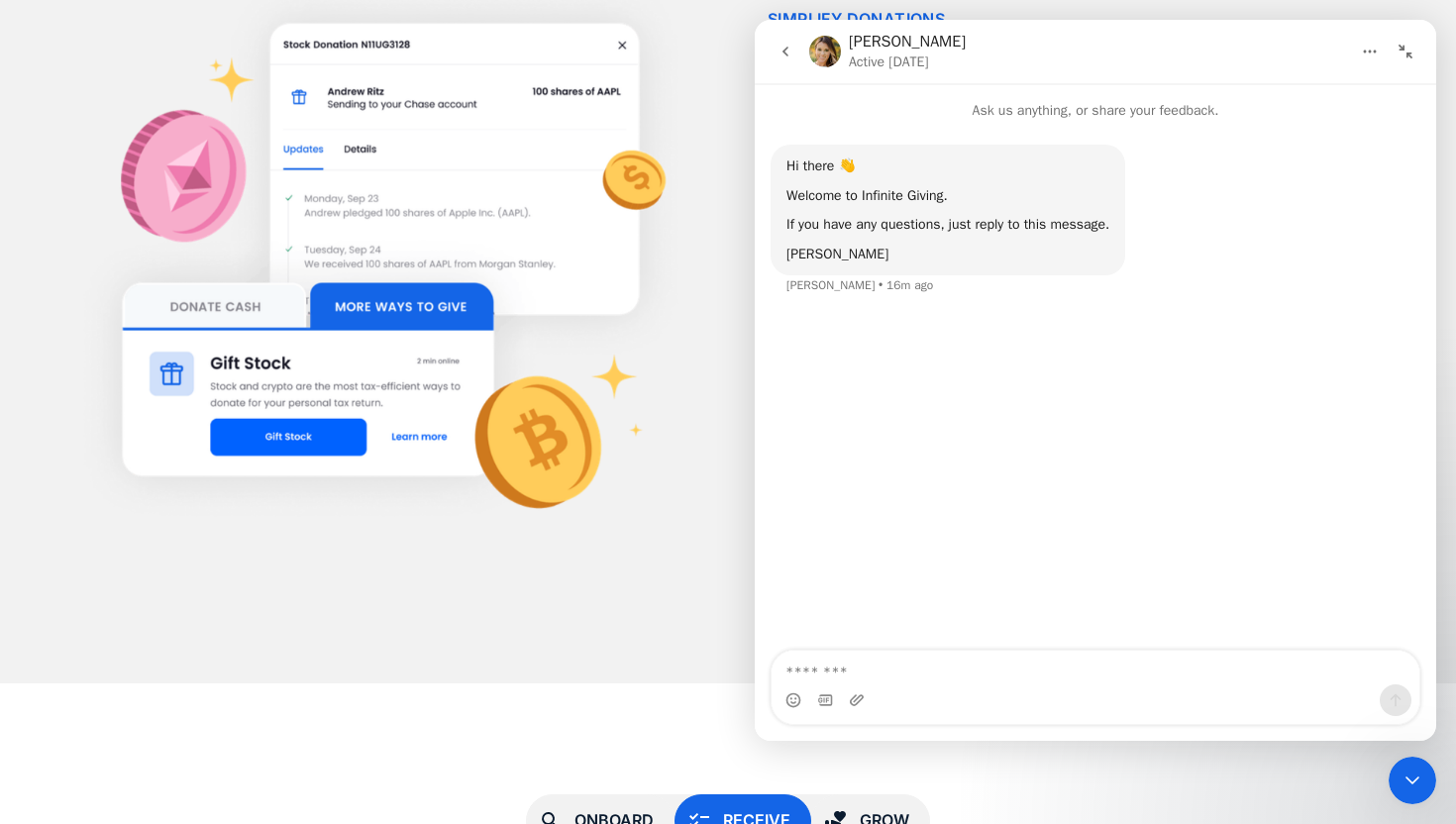 click at bounding box center (785, 52) 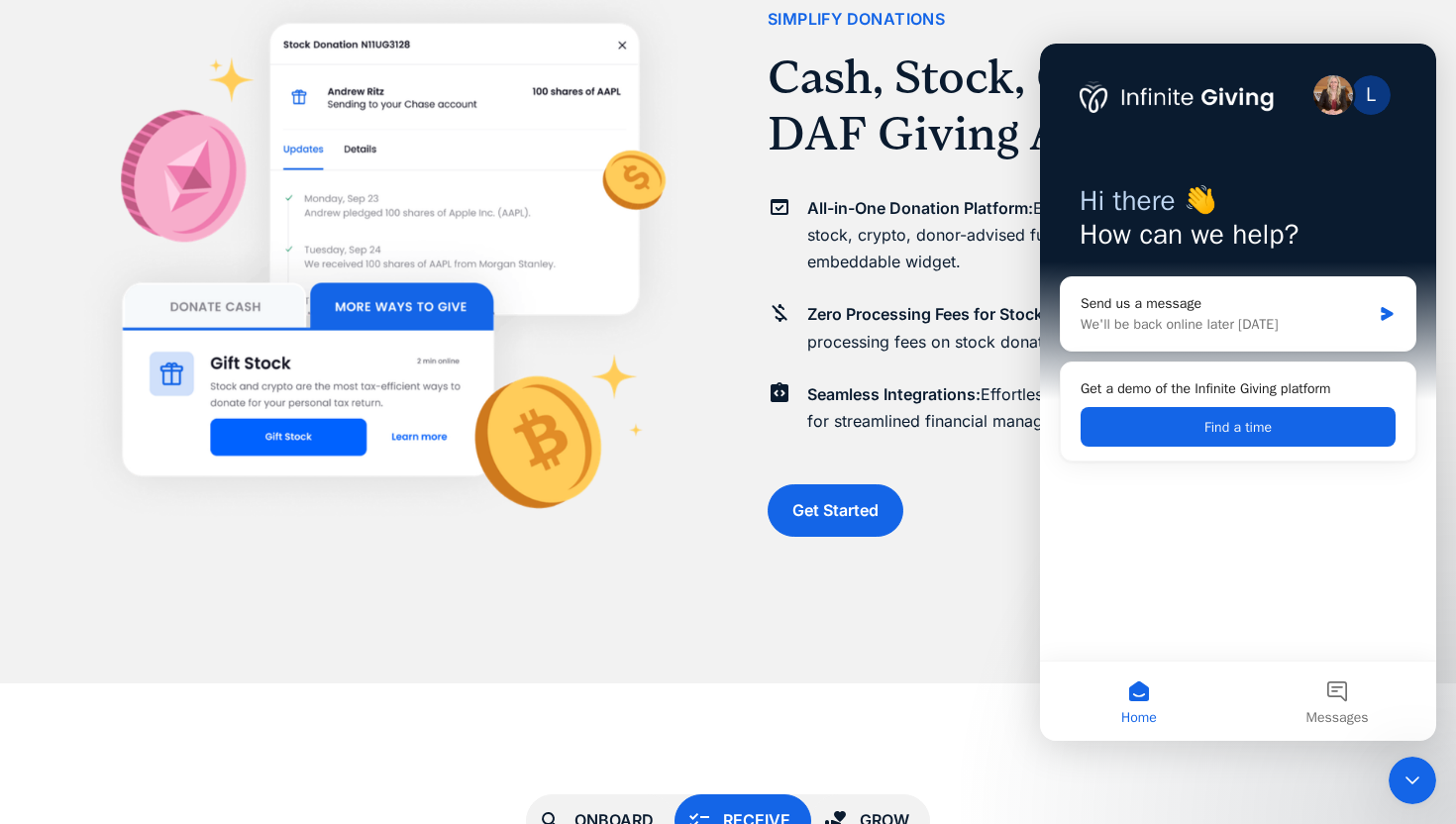 click on "simplify account openings Easily Open Brokerage Accounts Zero Minimum Required:  Receive stock gifts with 0% transaction or processing fees, and no minimum investment required.  Simple Onboarding:  Fully digital, 30-minute application. We have your account open in just 3 business days. Affordable Pricing:  Straightforward monthly pricing and 0% transaction fees on stock gifts with no hidden costs. Get Started simplify CASH MANAGEMENT A Fiduciary Partner and Outsourced CIO A Partner You Can Trust:  As a Registered Investment Advisor that exclusively serves nonprofits, we are able to provide expert guidance and consistent fiduciary oversight. Time-Saving Efficiency:  Our unique blend of traditional financial services and modern technology provide a streamlined experience that means less hassle and more time for what matters to you. Enhanced Cash Management: Get Started simplify operations Unify Financial Accounts and Donation Tools Streamlined Accounts: Single Cash Sweep Solution: Unified Donation Tools:" at bounding box center [728, -965] 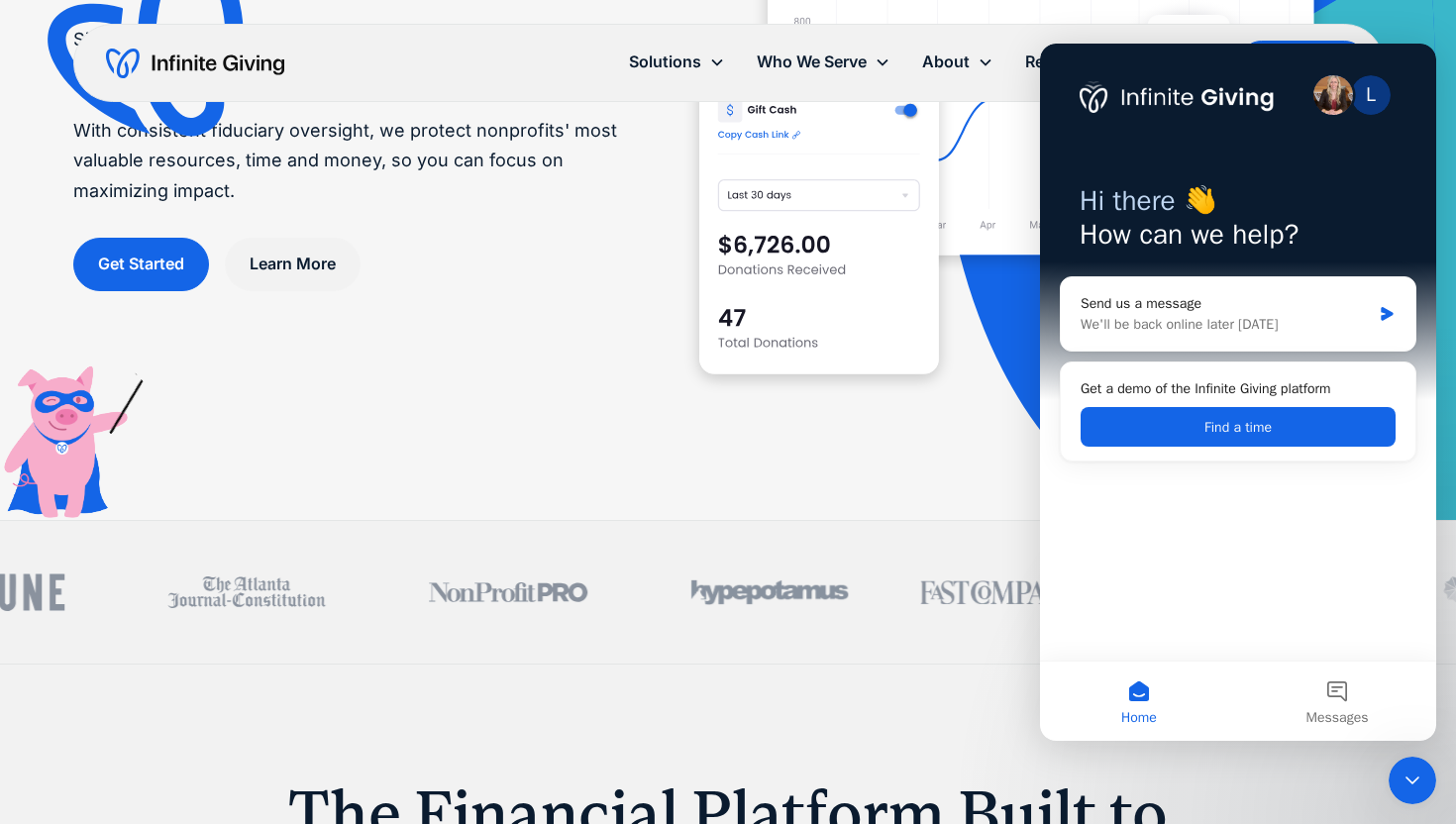 scroll, scrollTop: 0, scrollLeft: 0, axis: both 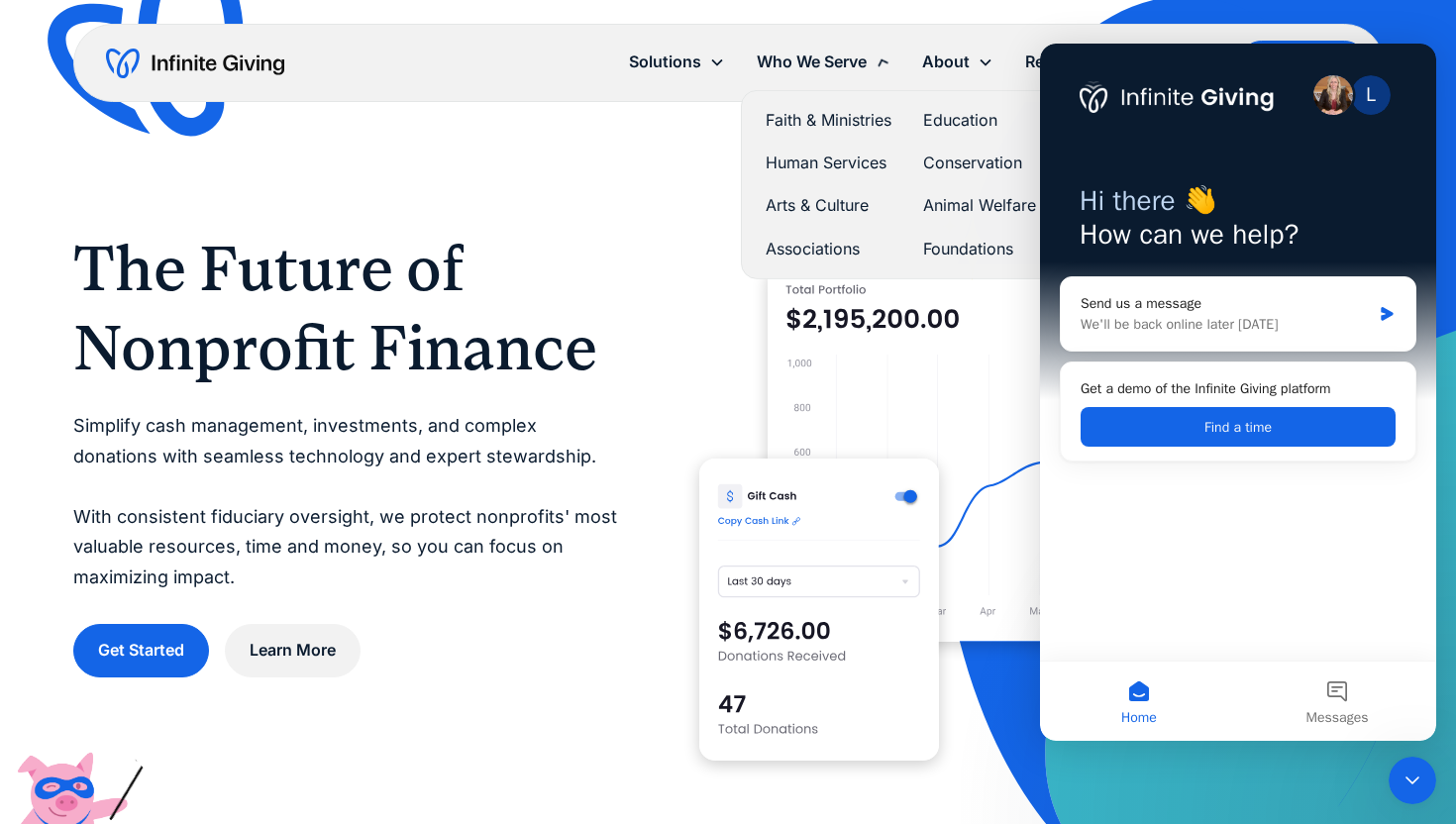 click on "Who We Serve" at bounding box center [811, 61] 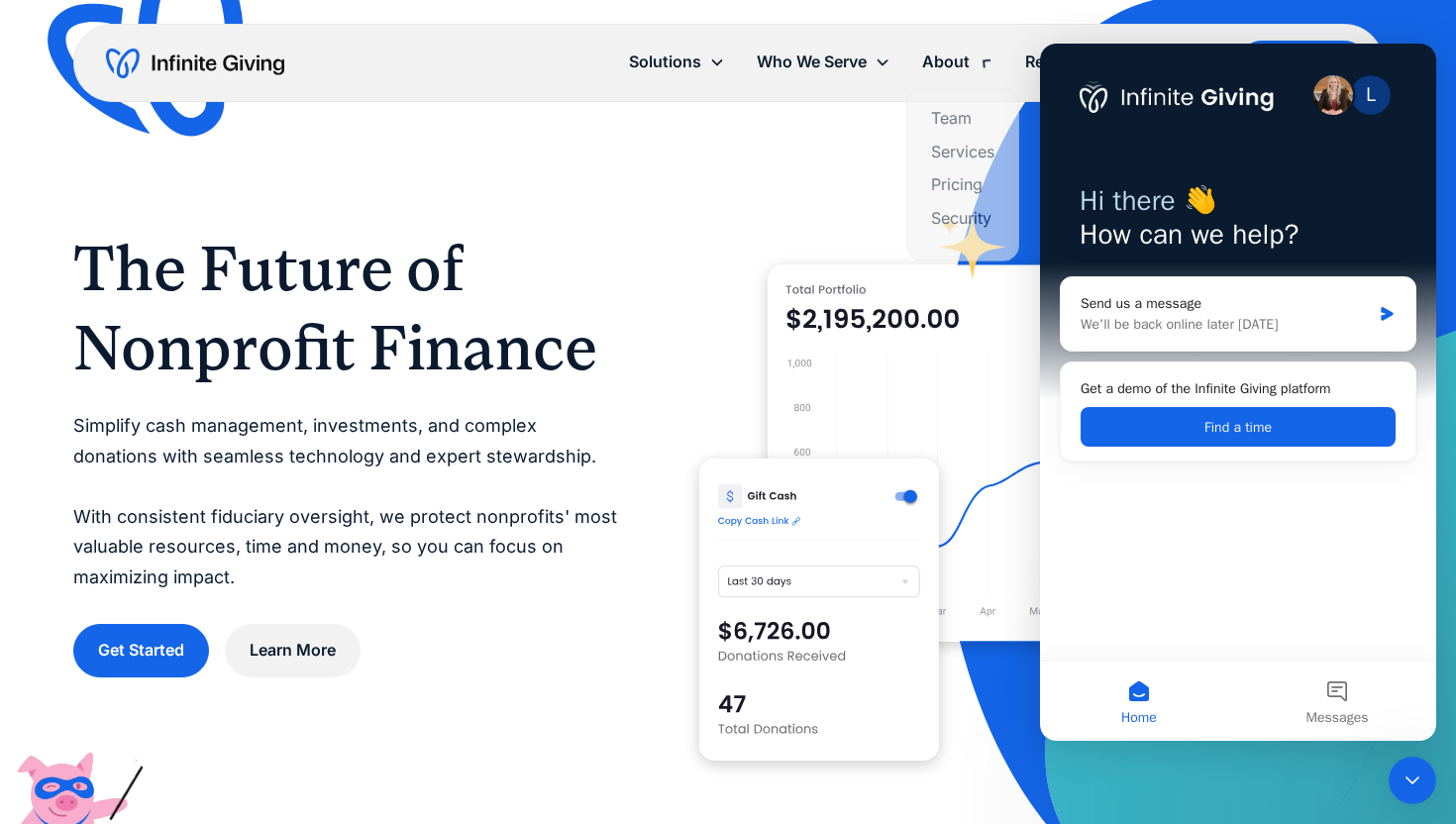 click on "Solutions
Donation Page Investing Cash Reserves Advisory Services Stock Donations Crypto Donations DAF Grants Endowments Who We Serve
Faith & Ministries Education Human Services Conservation Arts & Culture Animal Welfare Associations Foundations About
Team Services Pricing Security Resources
Blog Case Studies Crypto Whitepaper Investment Policy Template Detailed Firm Summary Ultimate Guides Log In Get Started The Future of Nonprofit Finance Simplify cash management, investments, and complex donations with seamless technology and expert stewardship. With consistent fiduciary oversight, we protect nonprofits' most valuable resources, time and money, so you can focus on maximizing impact. Get Started Learn More The Financial Platform Built to Grow with Nonprofits   simplify account openings Easily Open Brokerage Accounts Zero Minimum Required:  Receive stock gifts with 0% transaction or processing fees, and no minimum investment required.  Simple Onboarding: Affordable Pricing:  Get Started" at bounding box center (728, 4710) 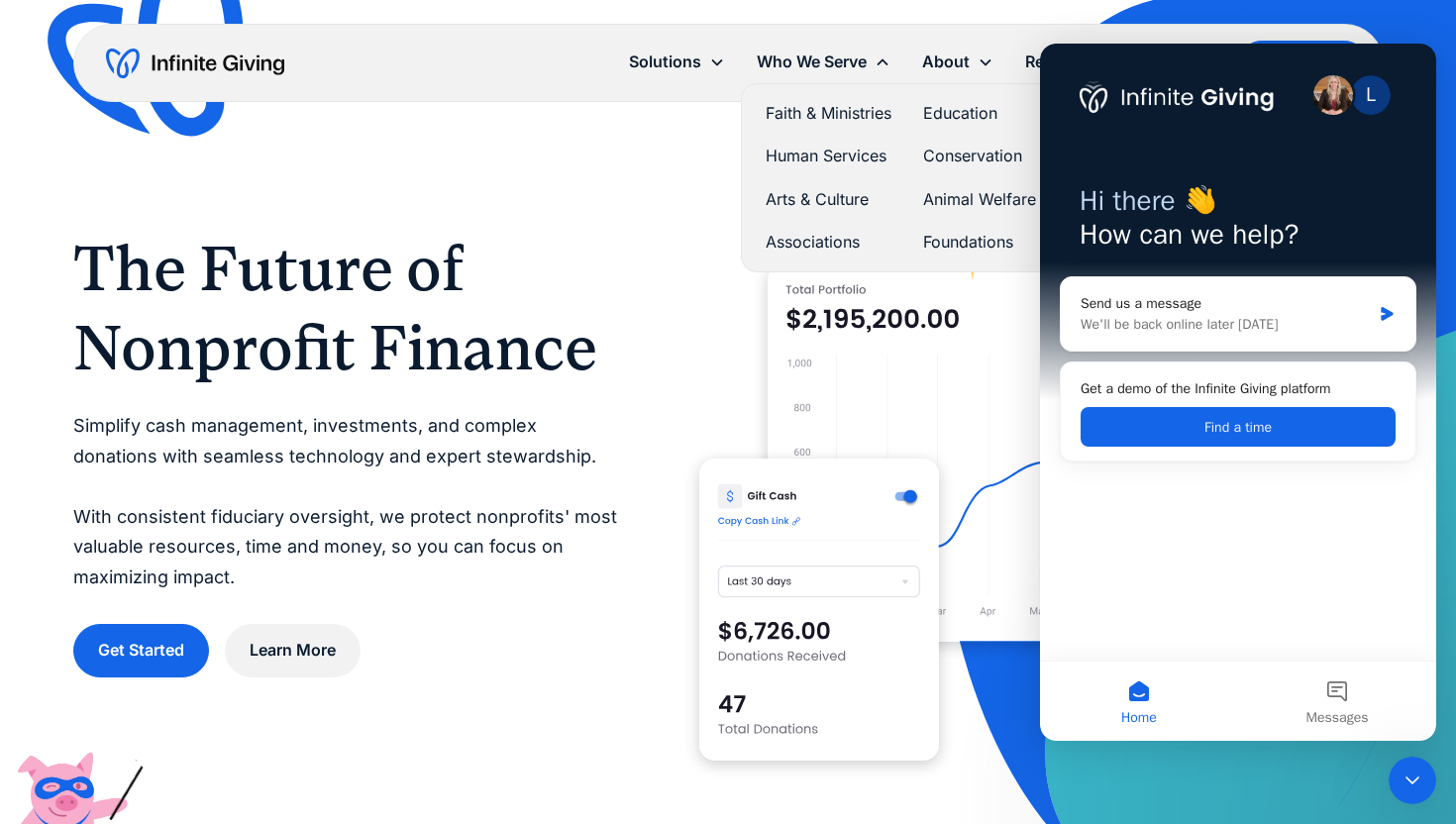 click on "Education" at bounding box center [980, 113] 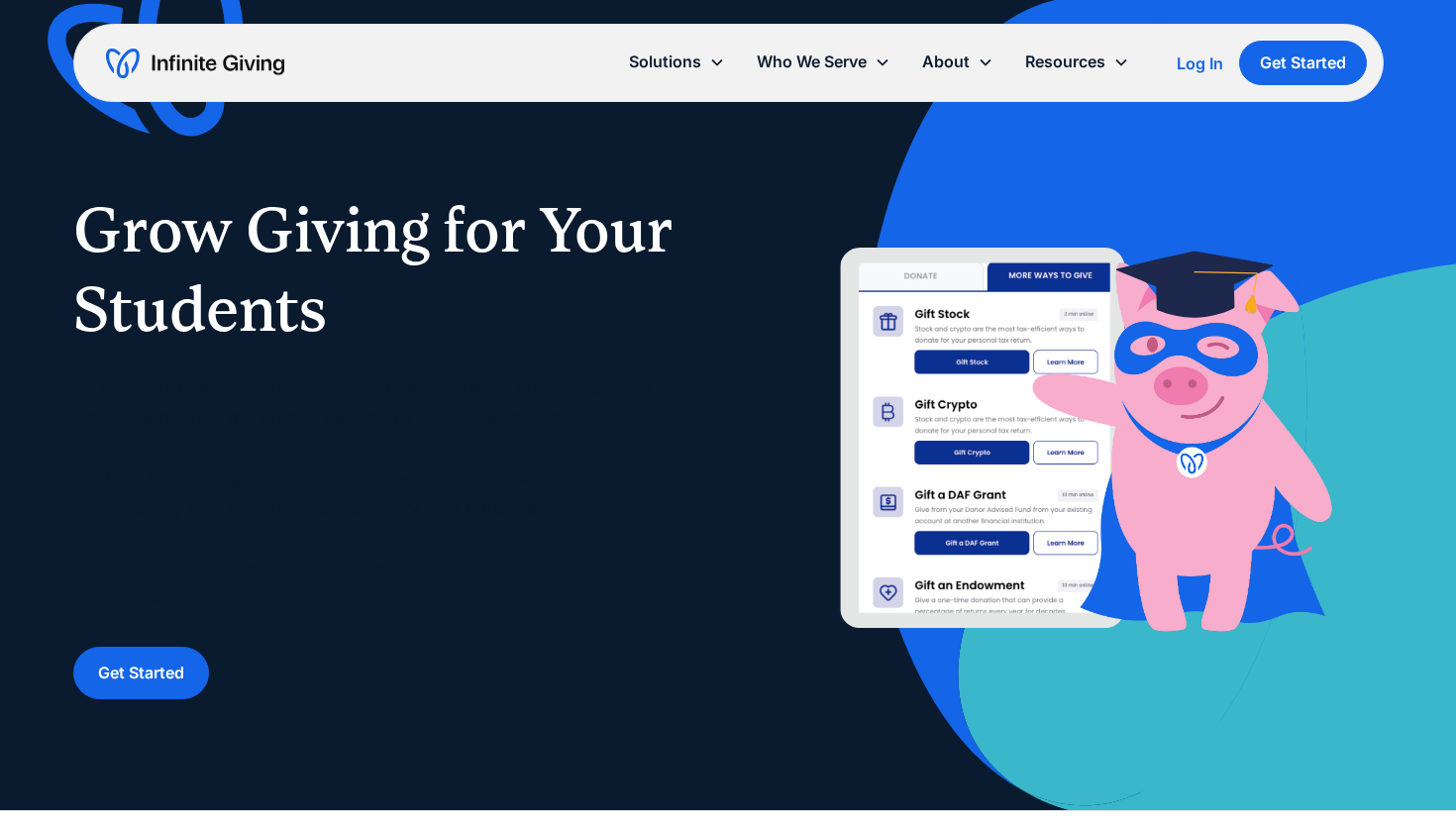 scroll, scrollTop: 0, scrollLeft: 0, axis: both 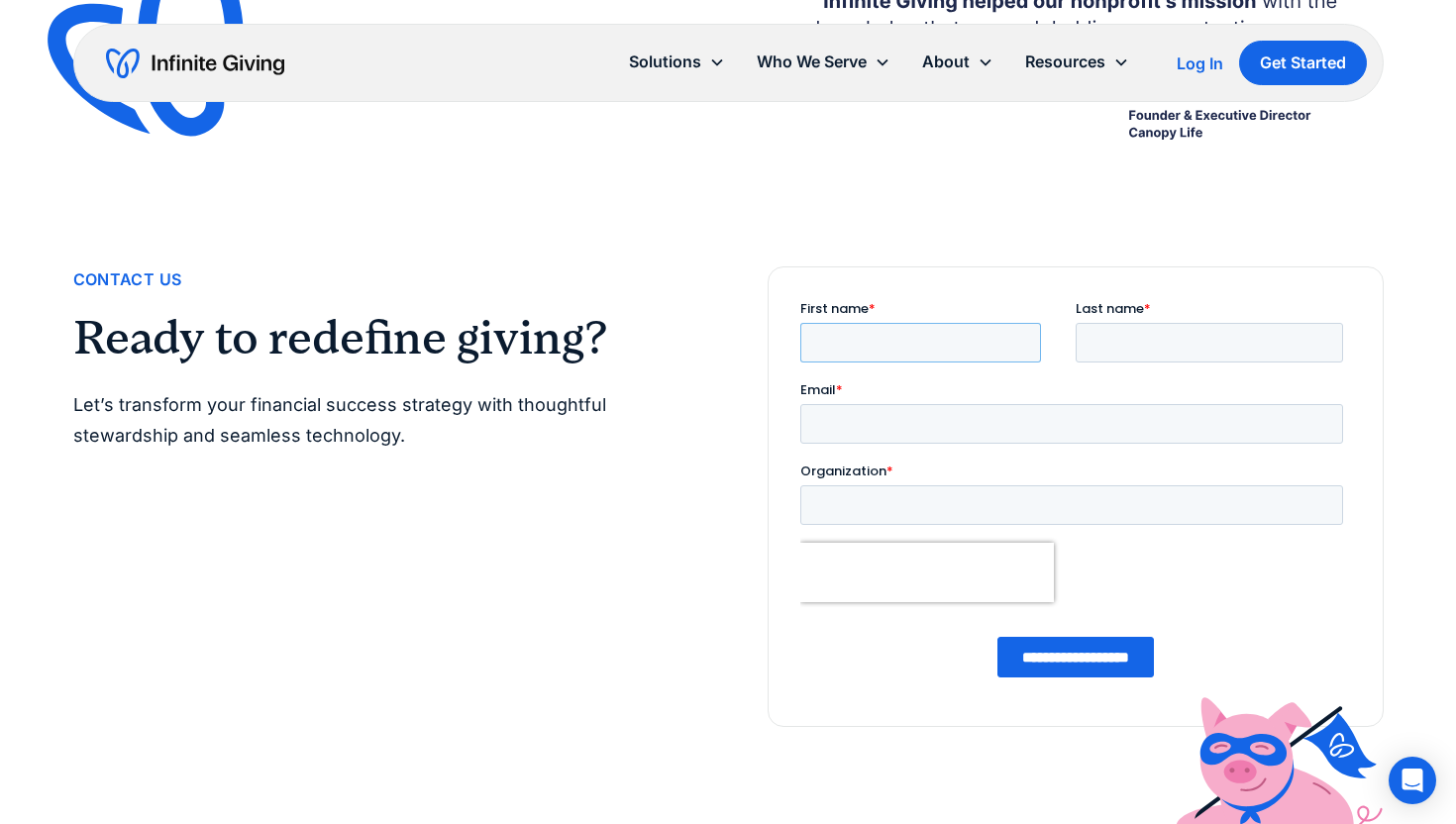 click on "First name *" at bounding box center [920, 343] 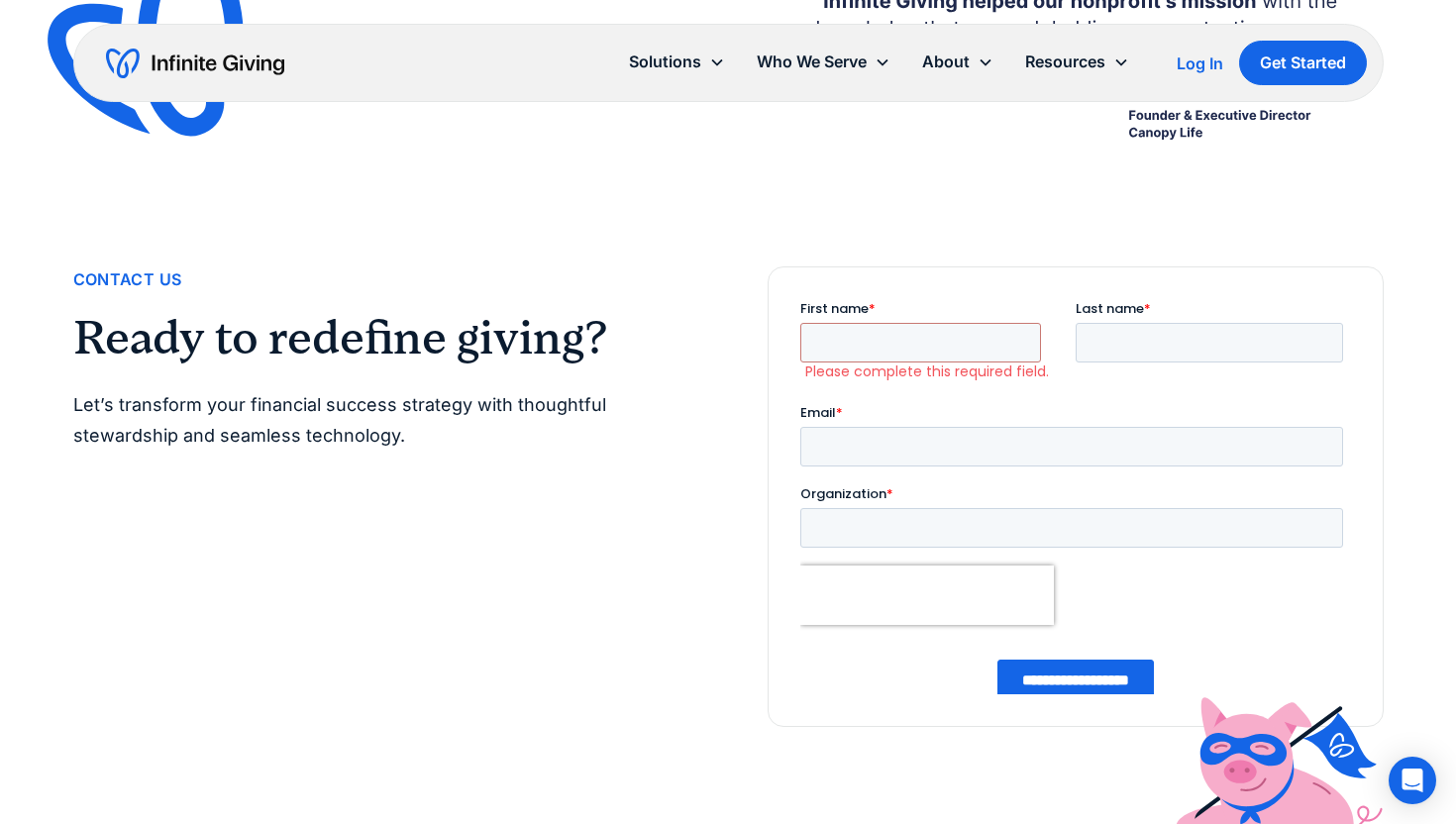 click on "Contact Us Ready to redefine giving? Let’s transform your financial success strategy with thoughtful stewardship and seamless technology." at bounding box center (728, 496) 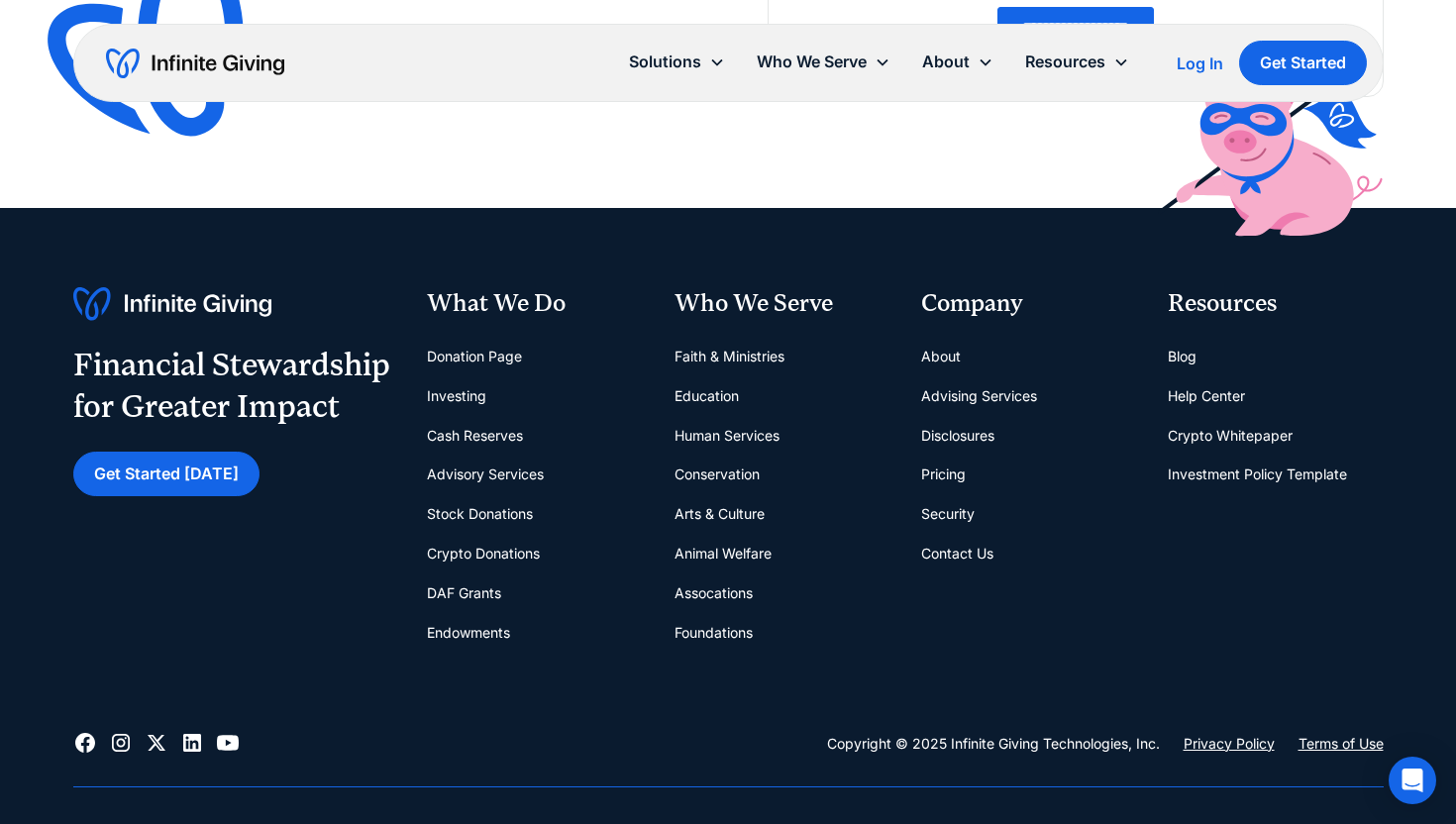 scroll, scrollTop: 4704, scrollLeft: 0, axis: vertical 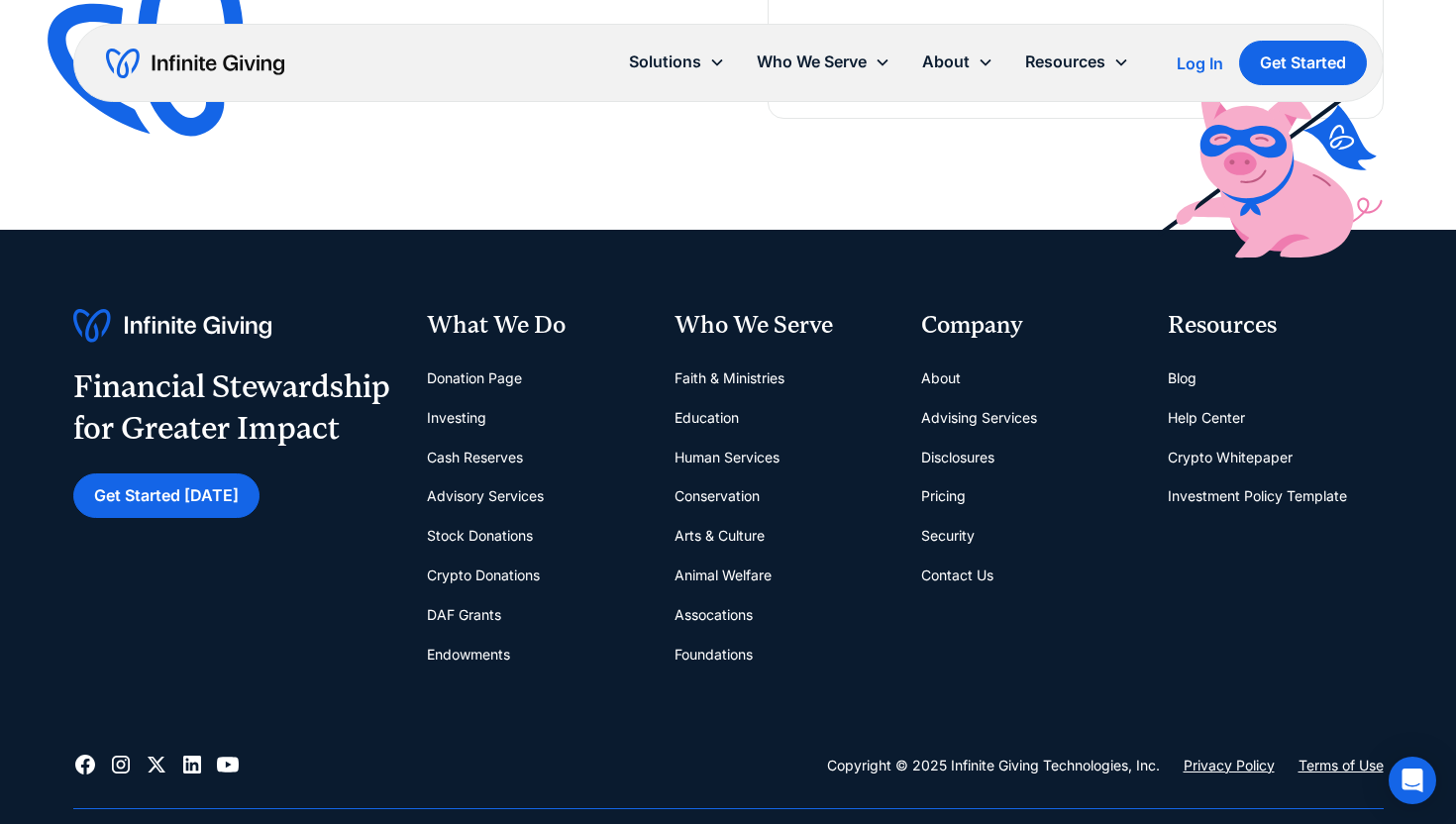 click on "Faith & Ministries" at bounding box center [729, 378] 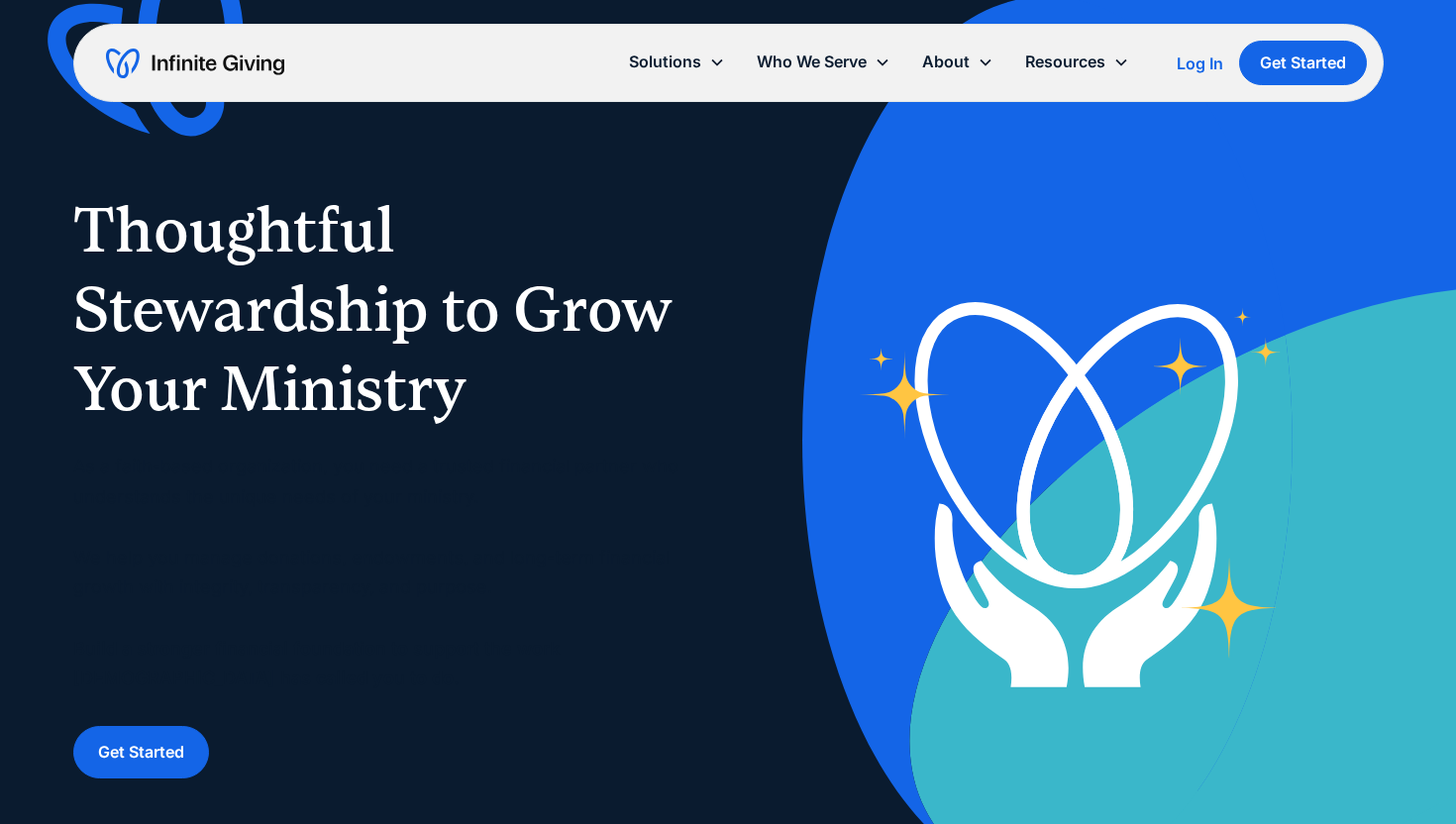 scroll, scrollTop: 0, scrollLeft: 0, axis: both 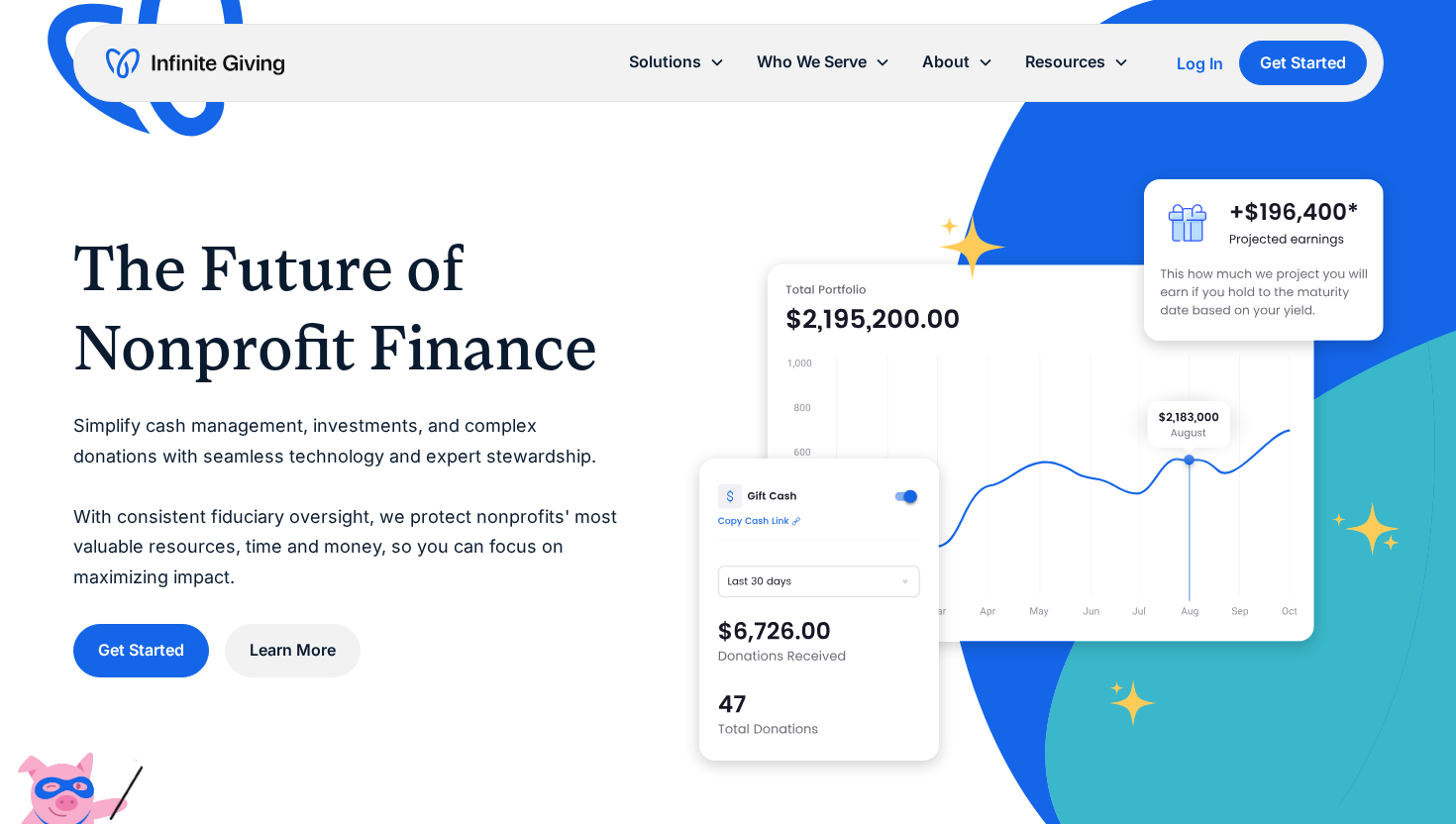 click at bounding box center [195, 63] 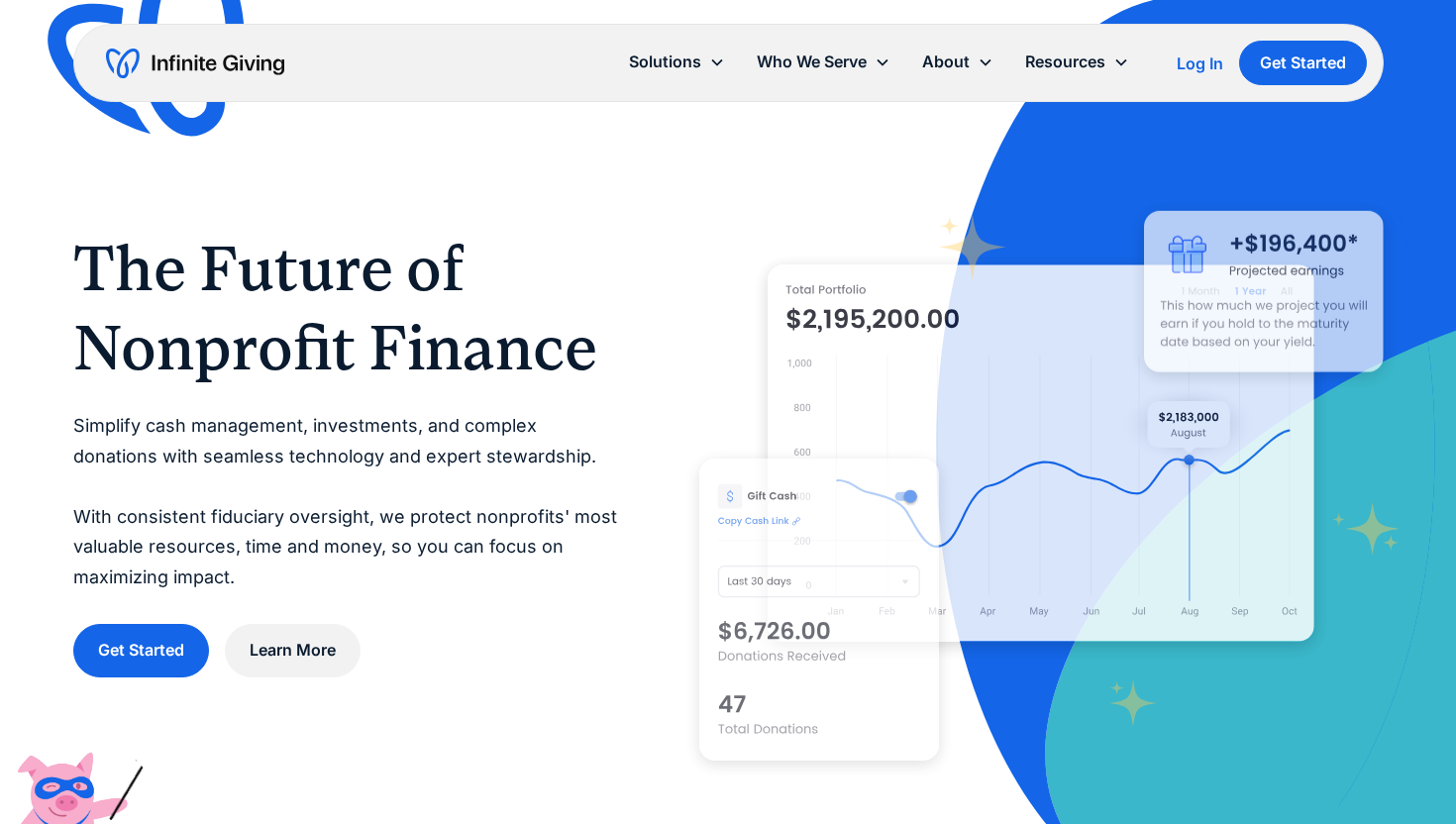 scroll, scrollTop: 0, scrollLeft: 0, axis: both 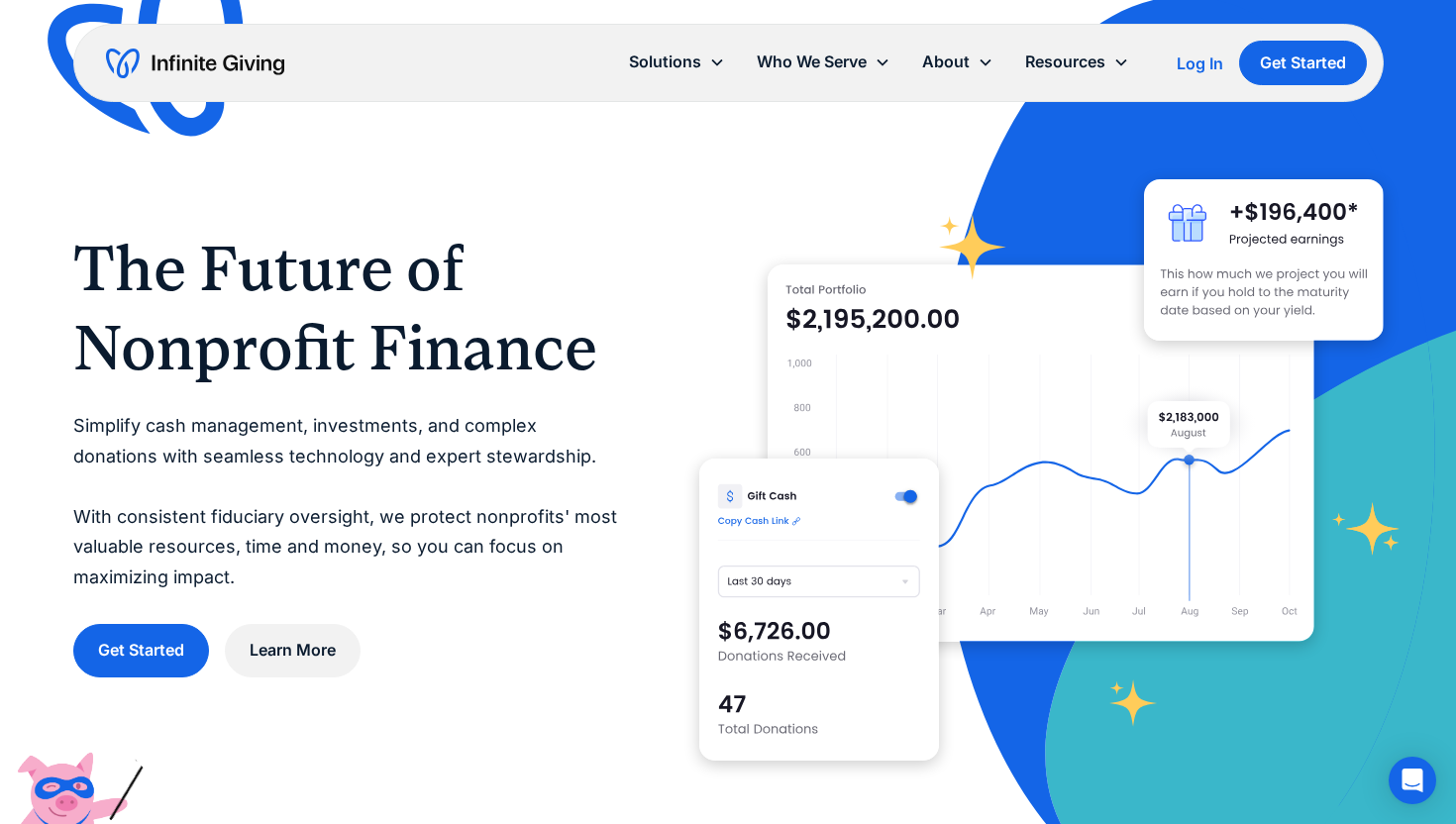 click on "Log In" at bounding box center (1199, 63) 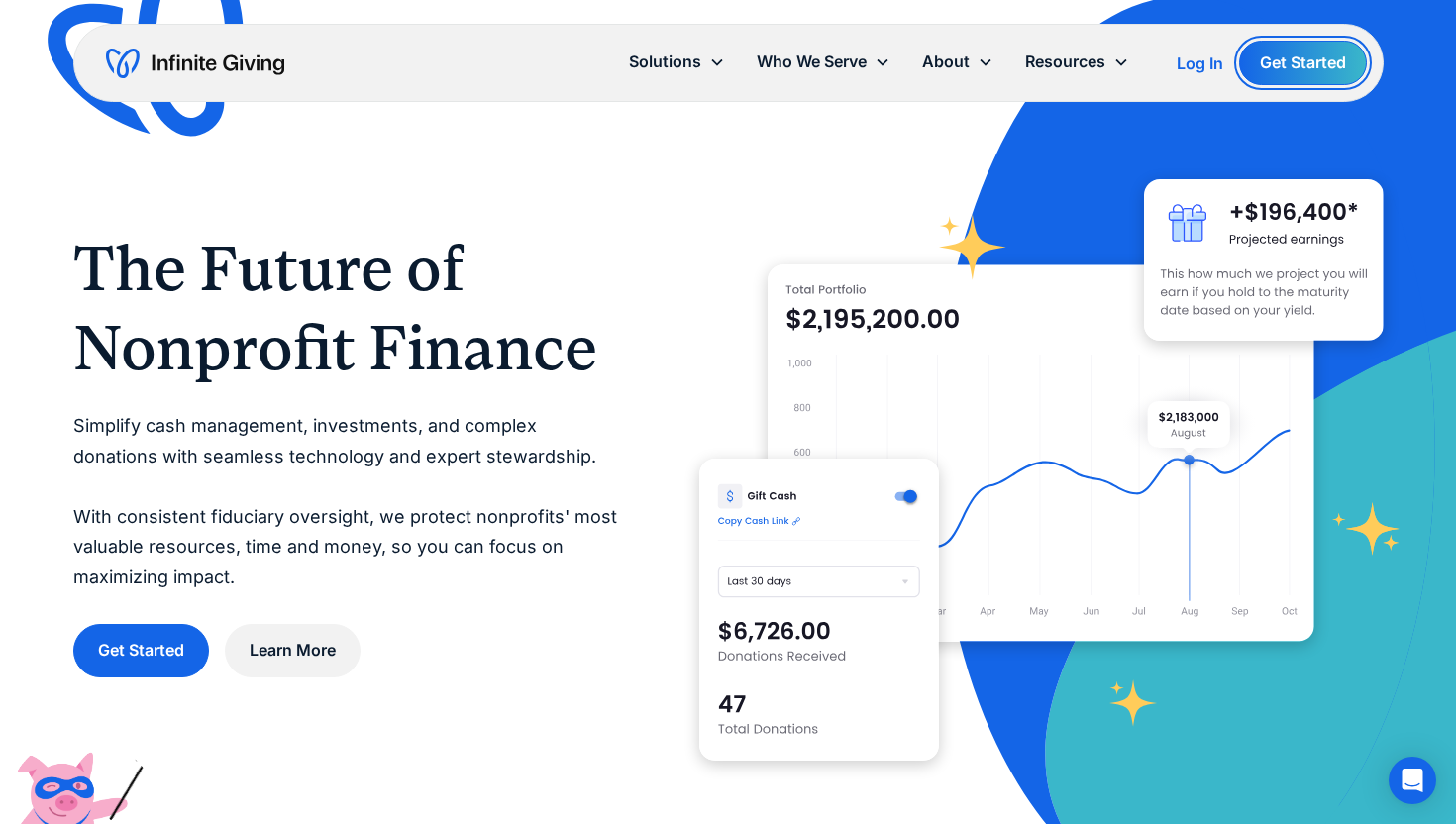 click on "Get Started" at bounding box center (1302, 62) 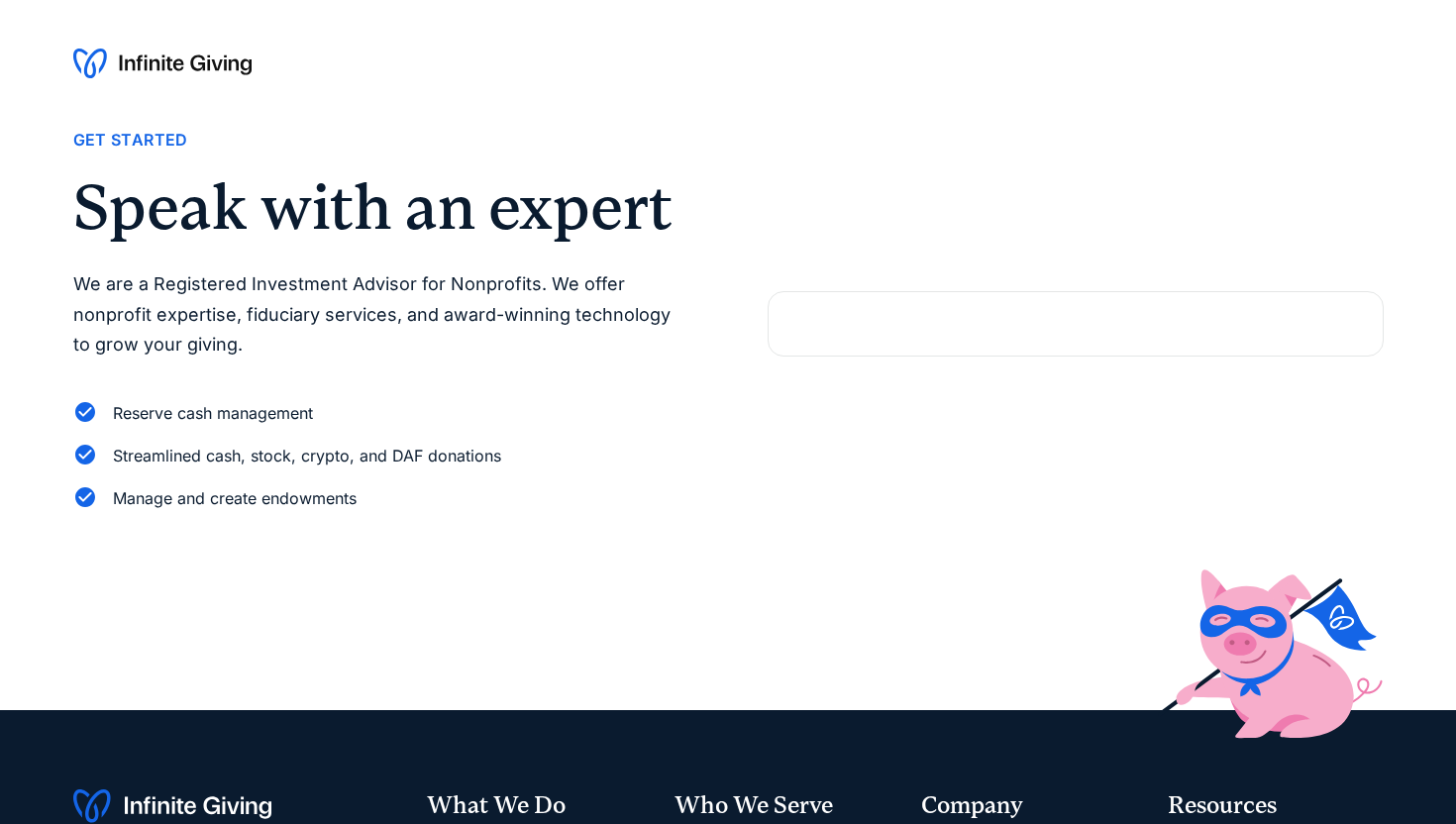 scroll, scrollTop: 0, scrollLeft: 0, axis: both 